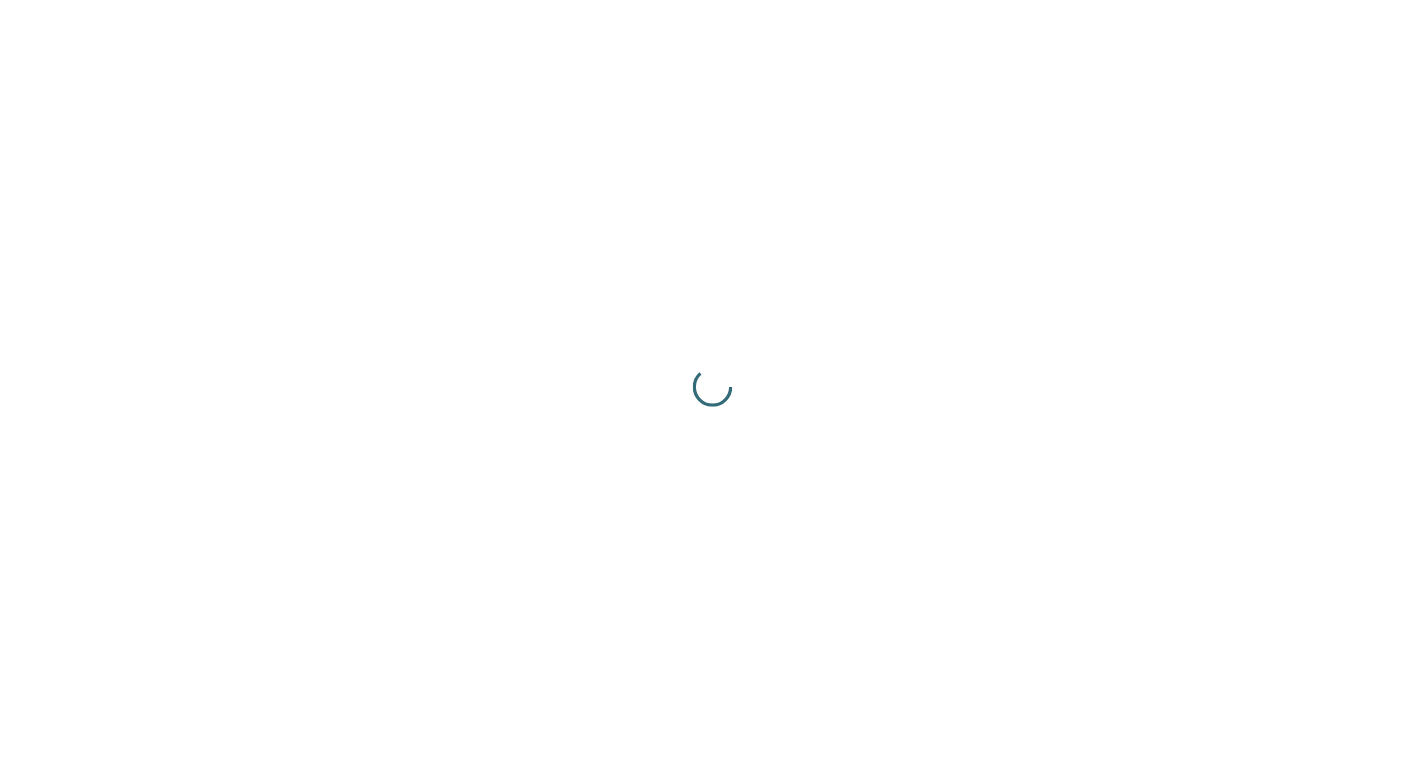 scroll, scrollTop: 0, scrollLeft: 0, axis: both 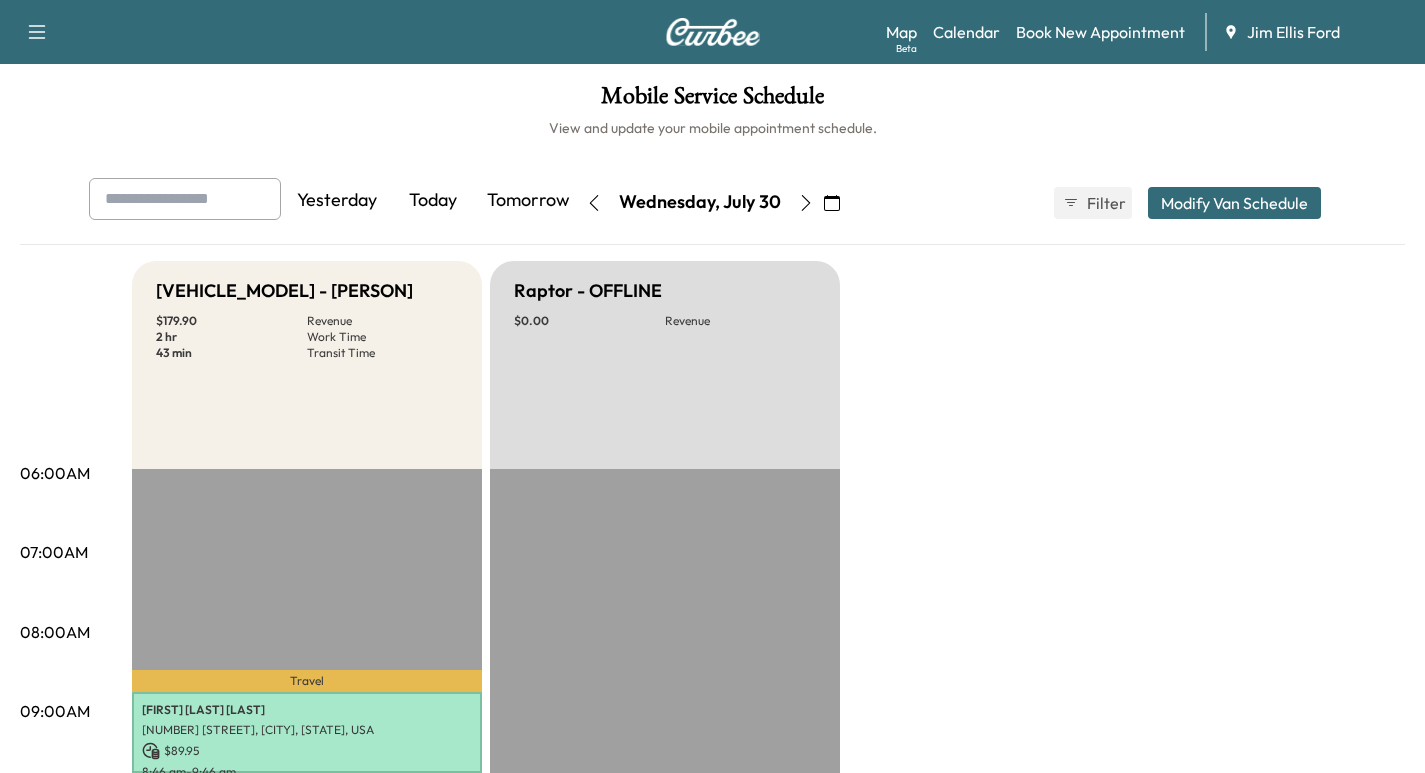 click at bounding box center (832, 203) 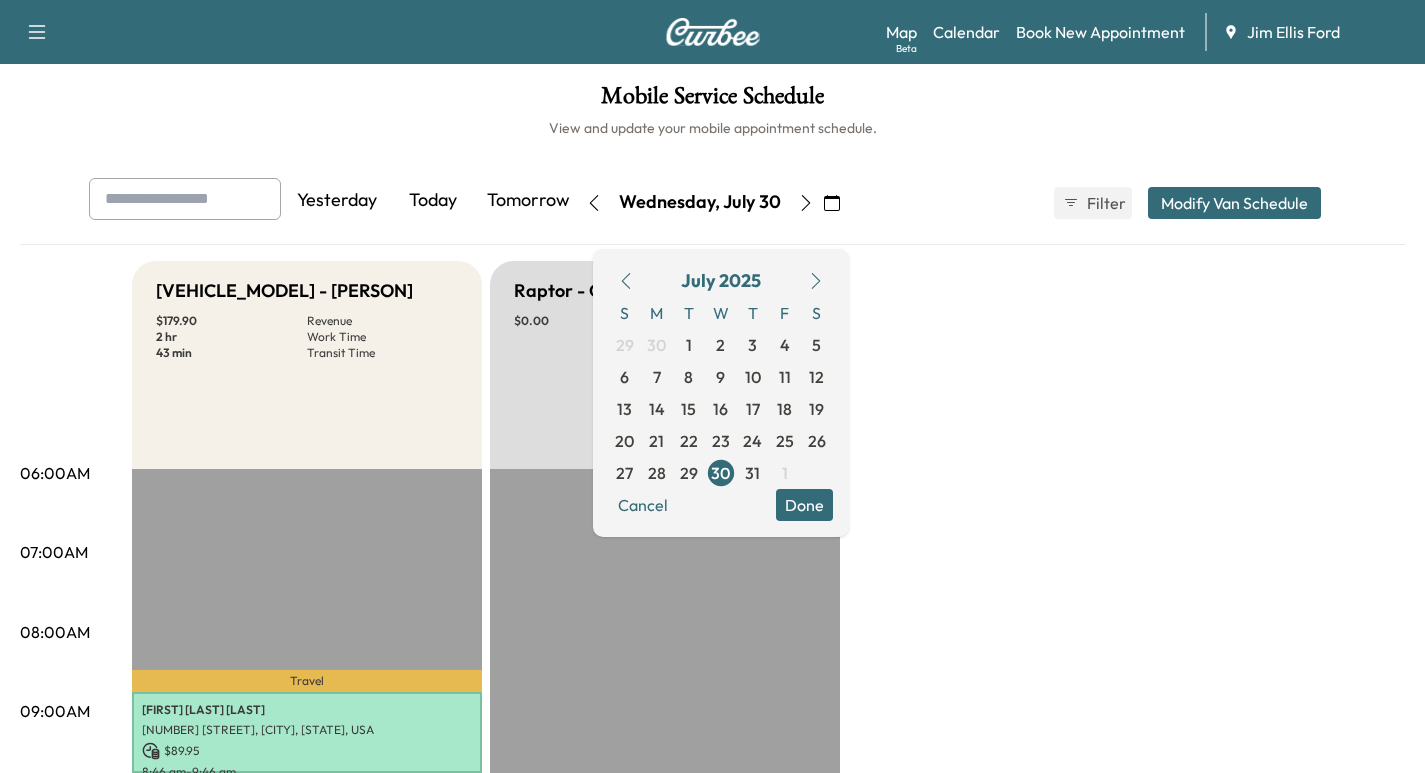 click 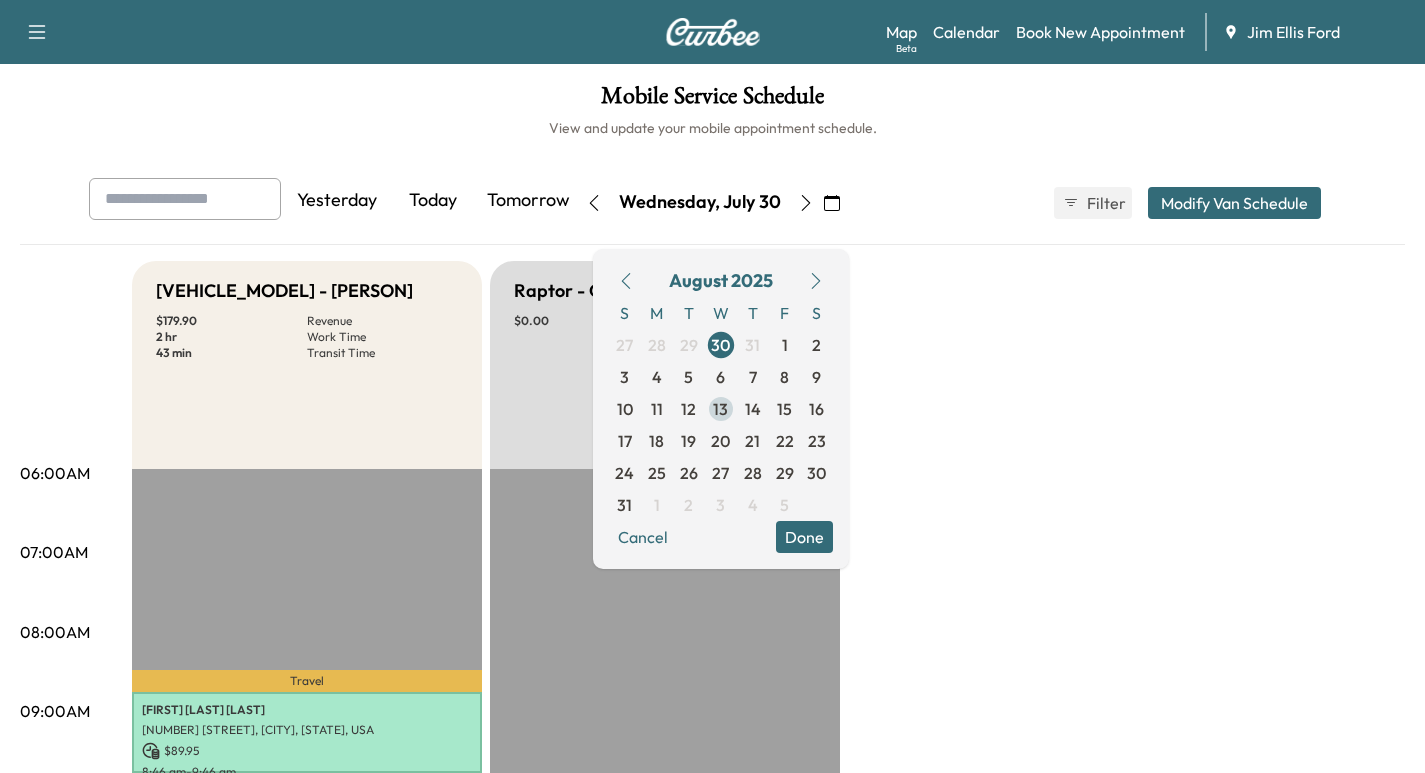 click on "13" at bounding box center [721, 409] 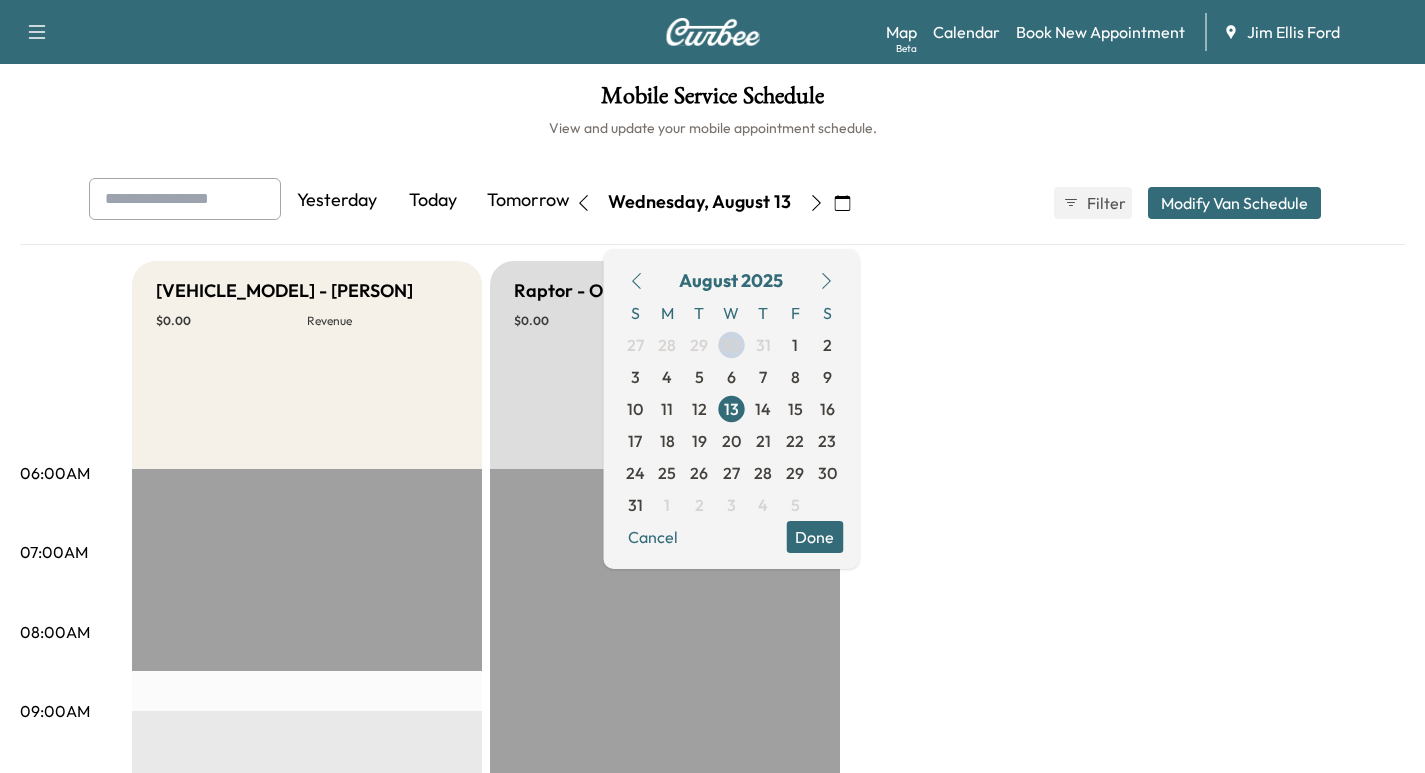 click on "Done" at bounding box center [814, 537] 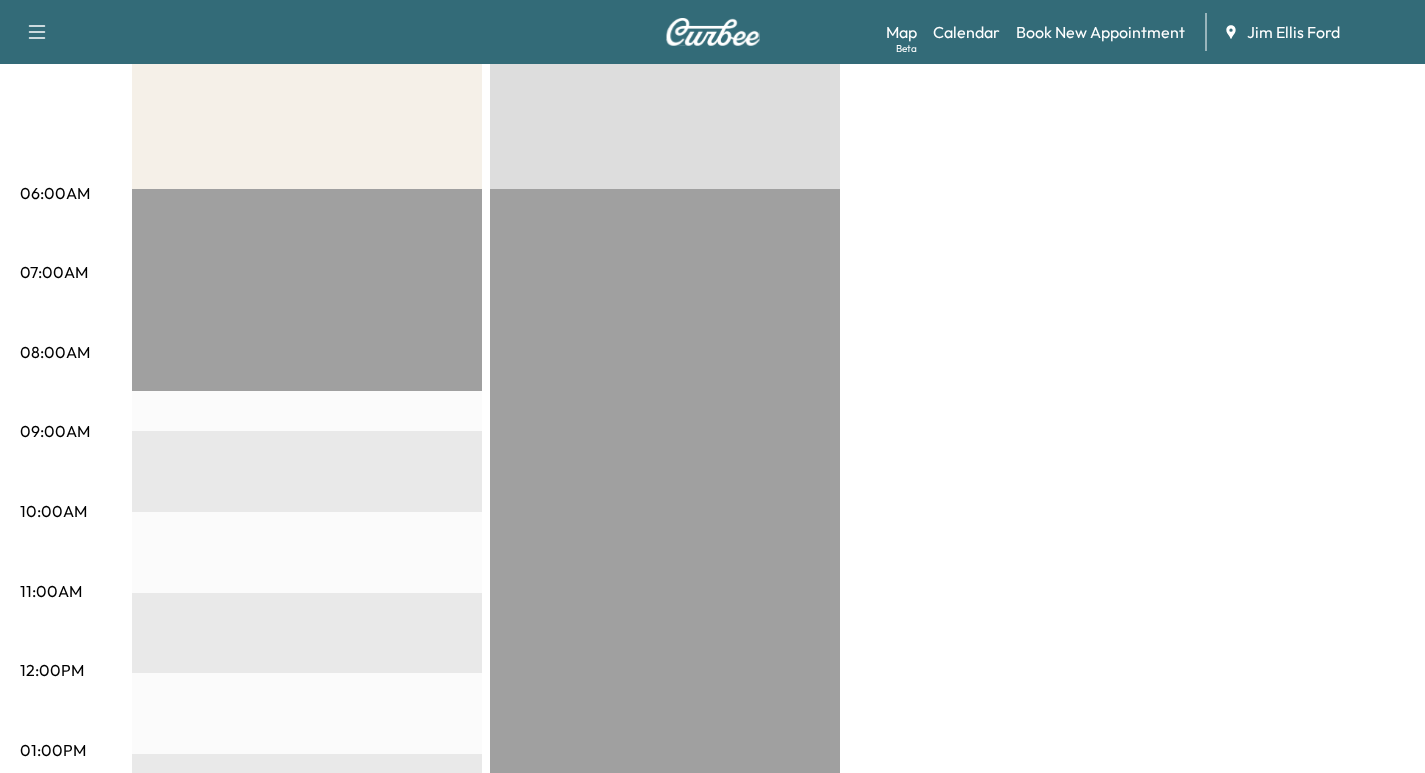 scroll, scrollTop: 273, scrollLeft: 0, axis: vertical 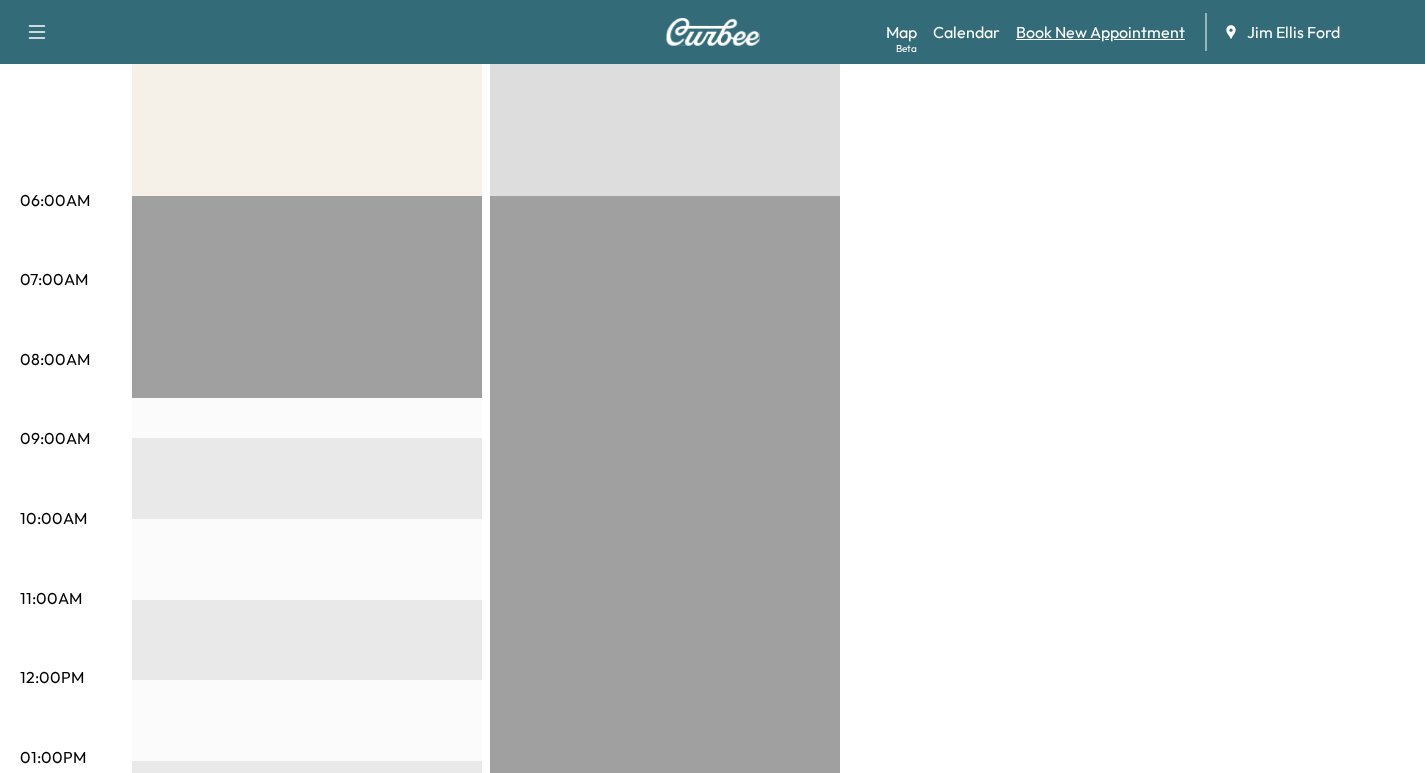 click on "Book New Appointment" at bounding box center (1100, 32) 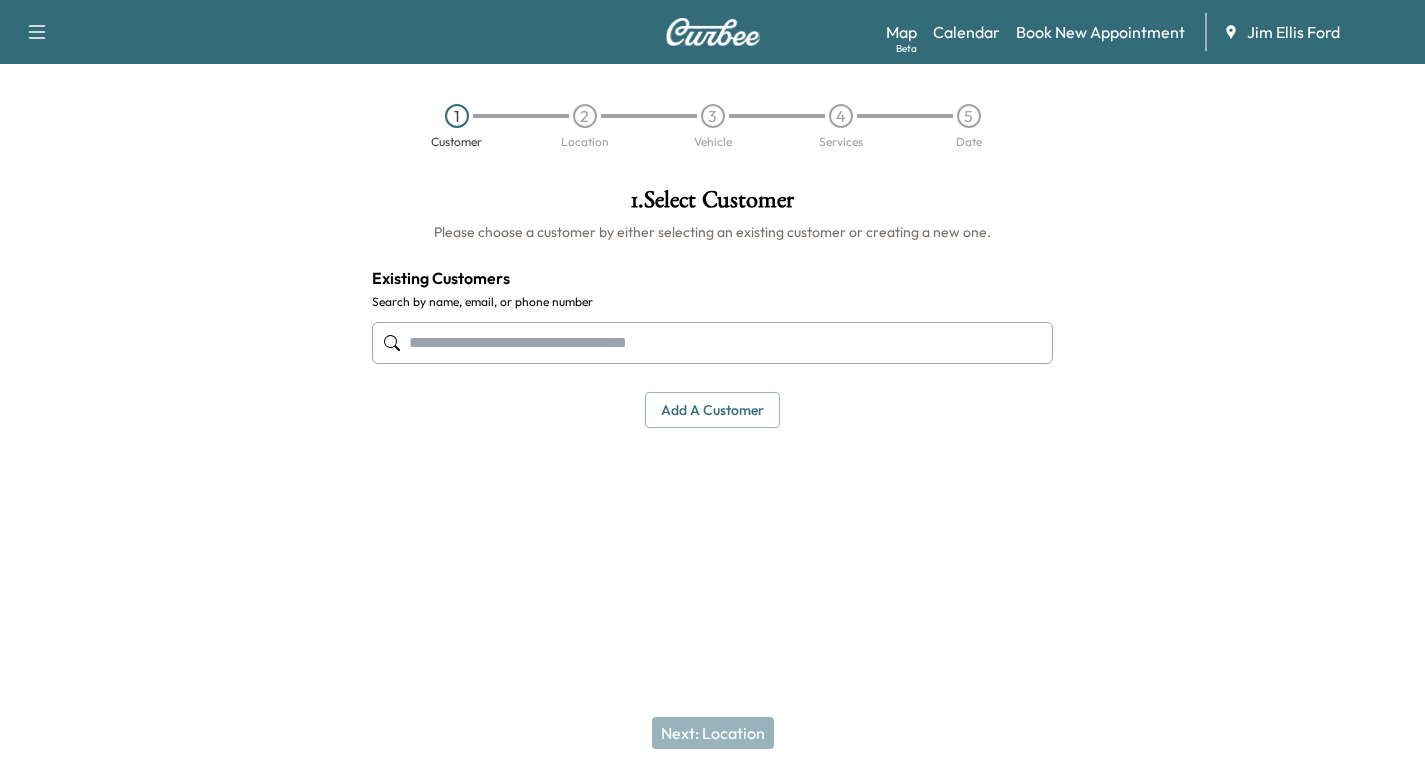 scroll, scrollTop: 0, scrollLeft: 0, axis: both 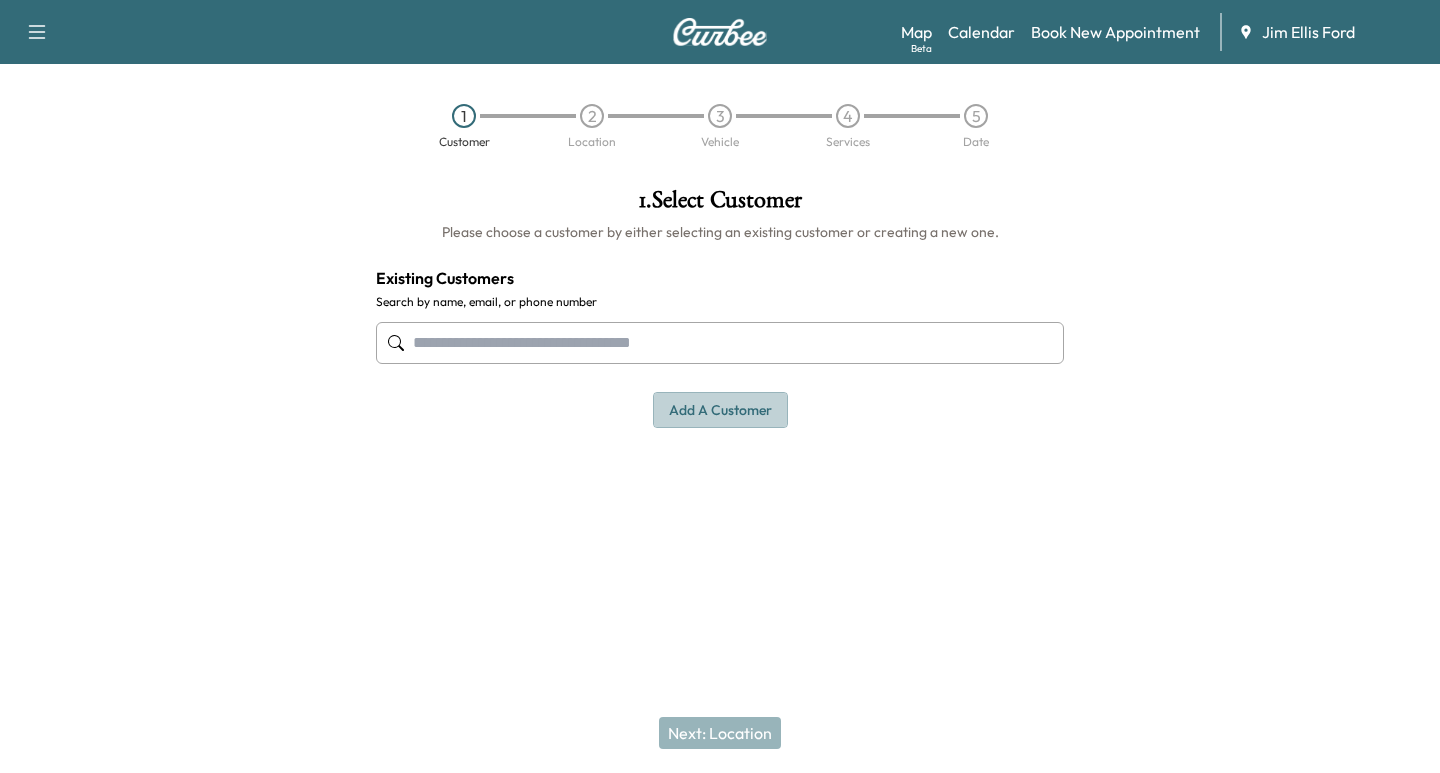 click on "Add a customer" at bounding box center (720, 410) 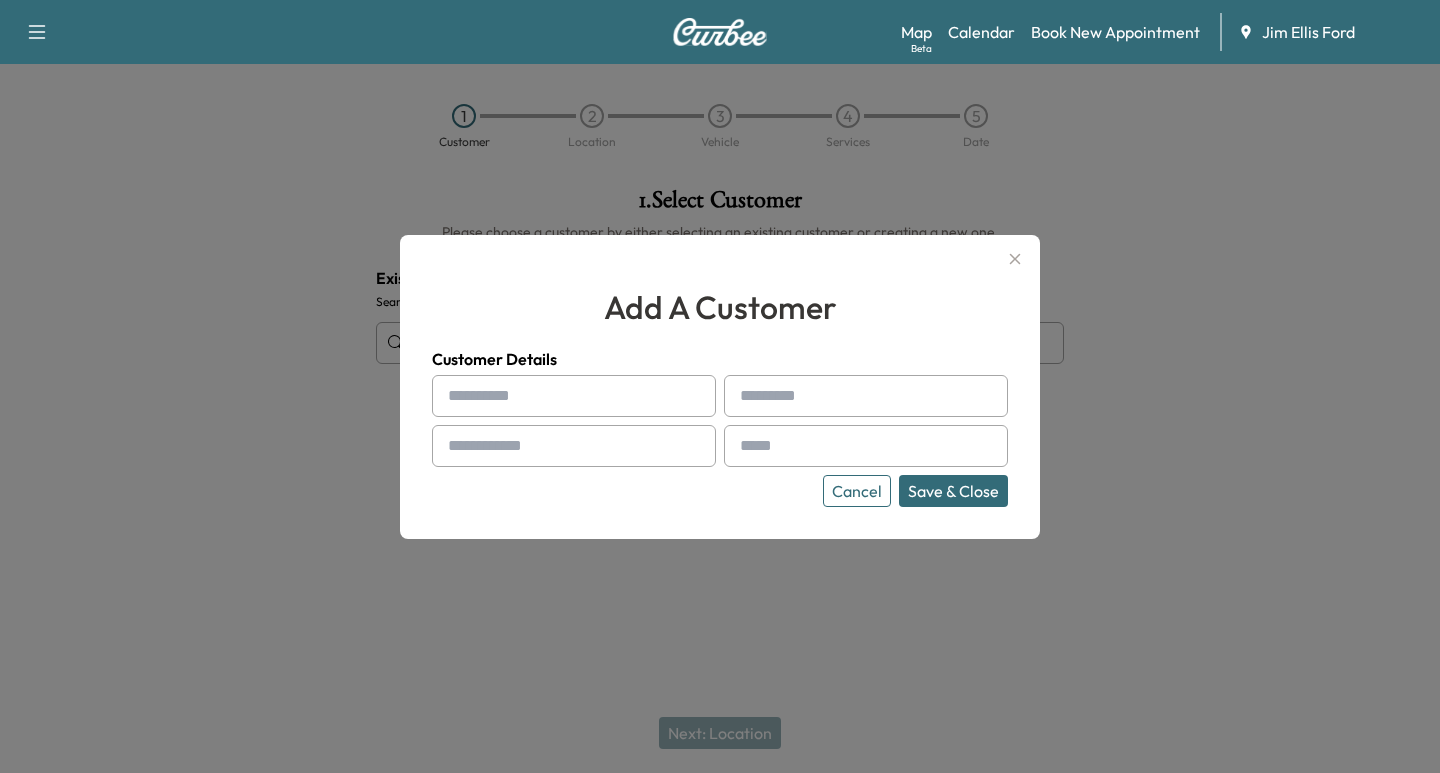 click at bounding box center [574, 396] 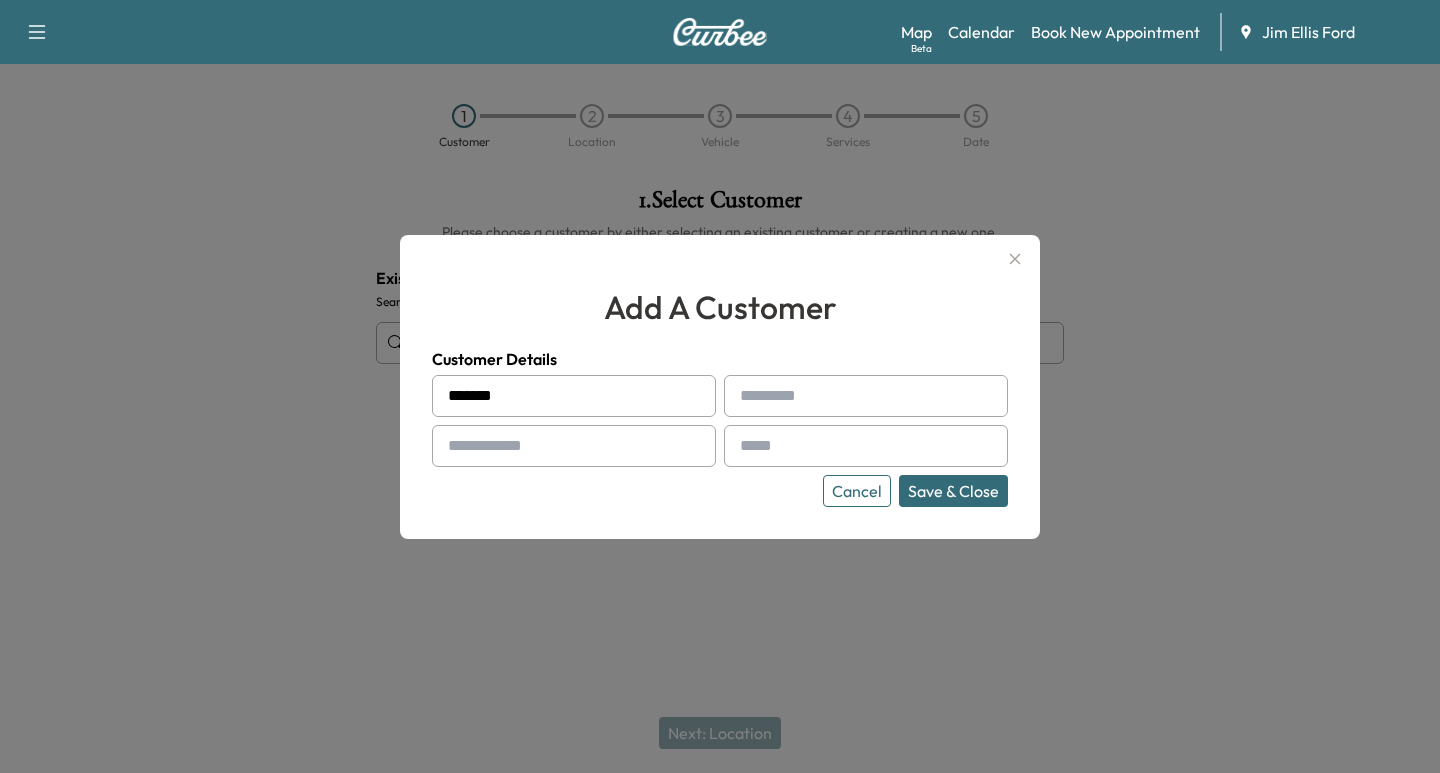 type on "*******" 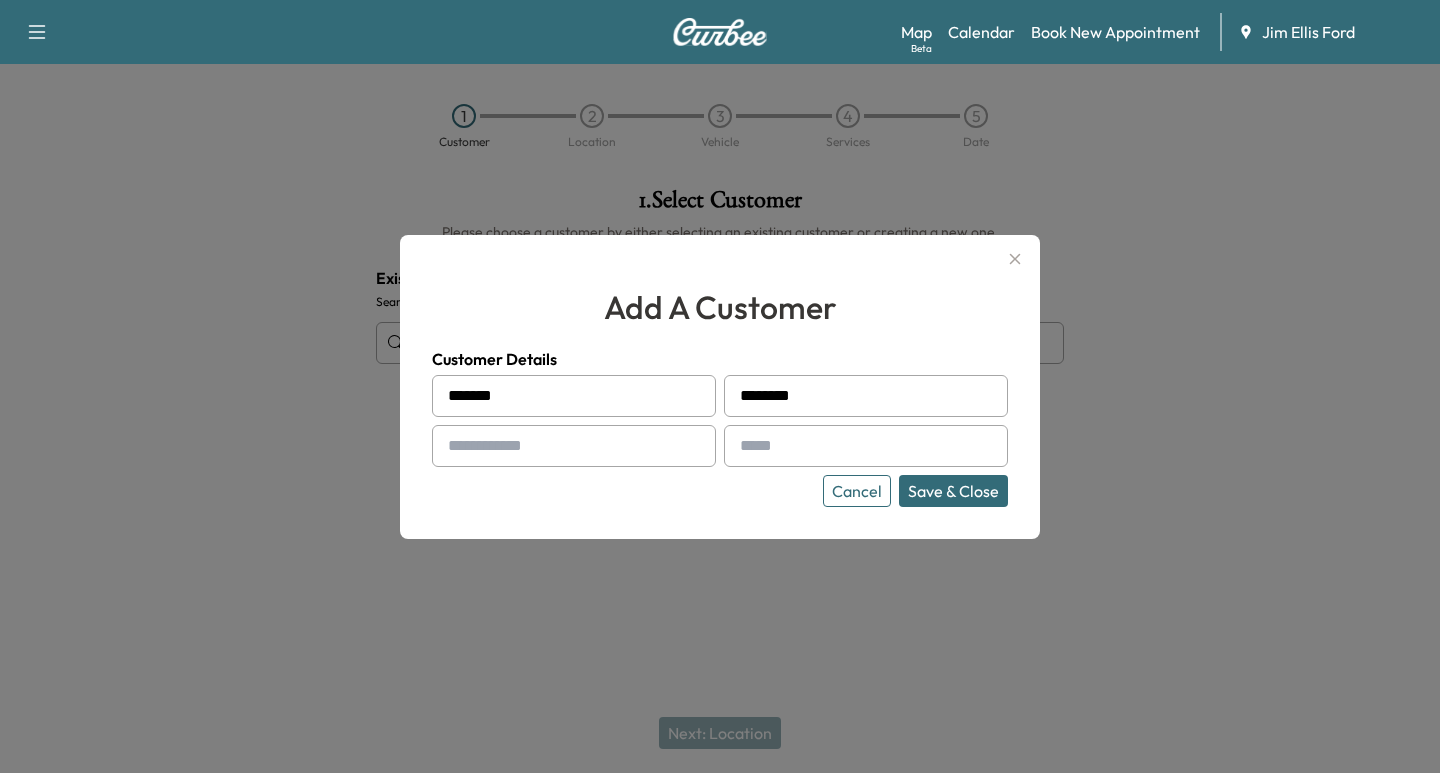 type on "********" 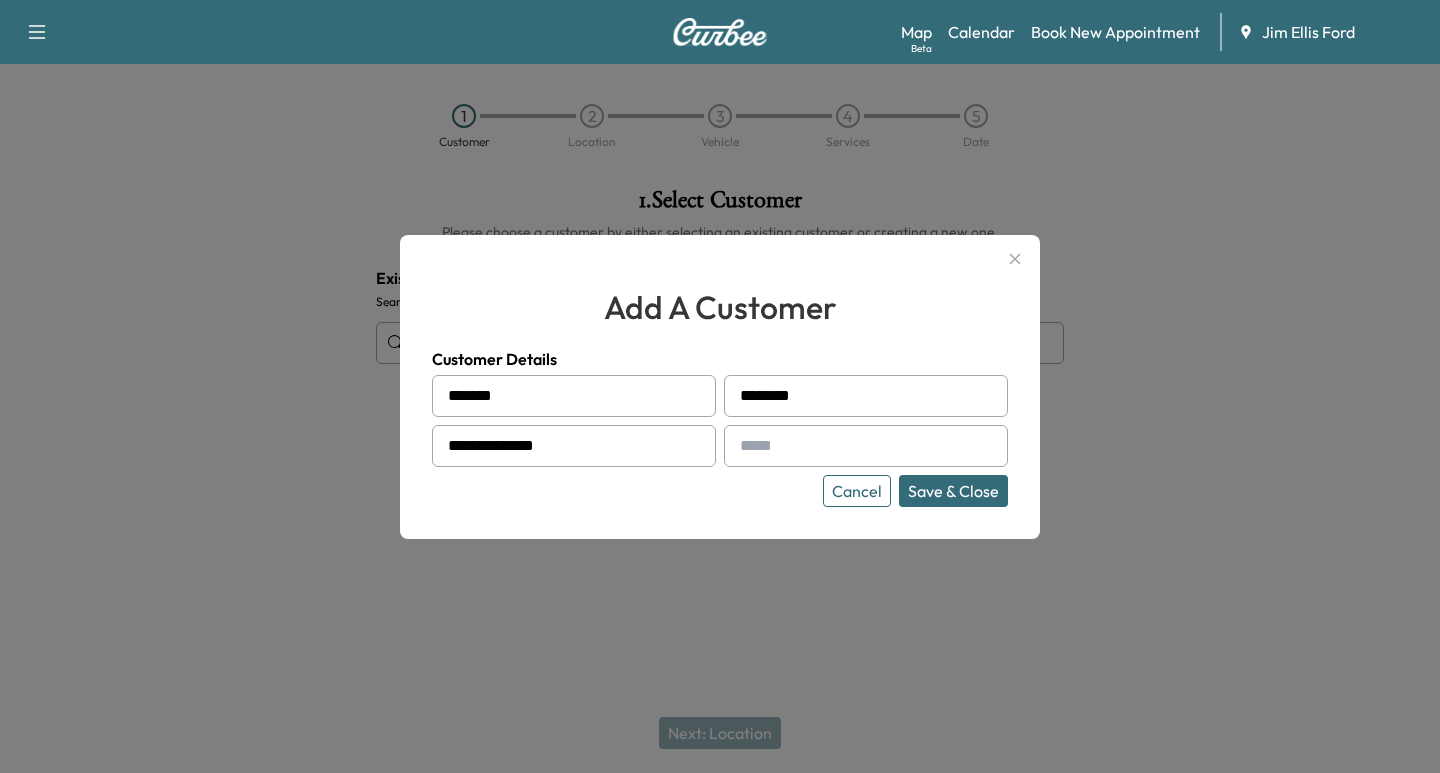 type on "**********" 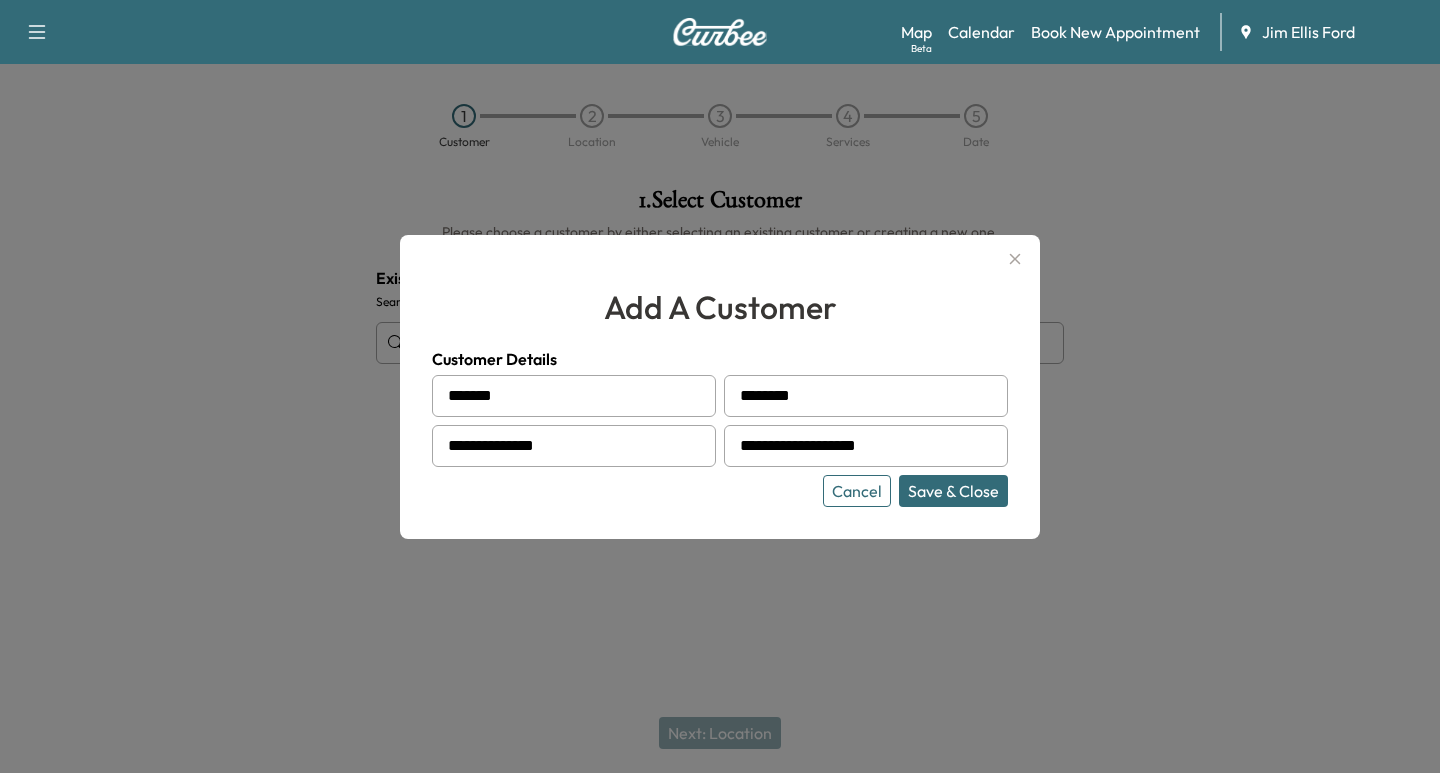 type on "**********" 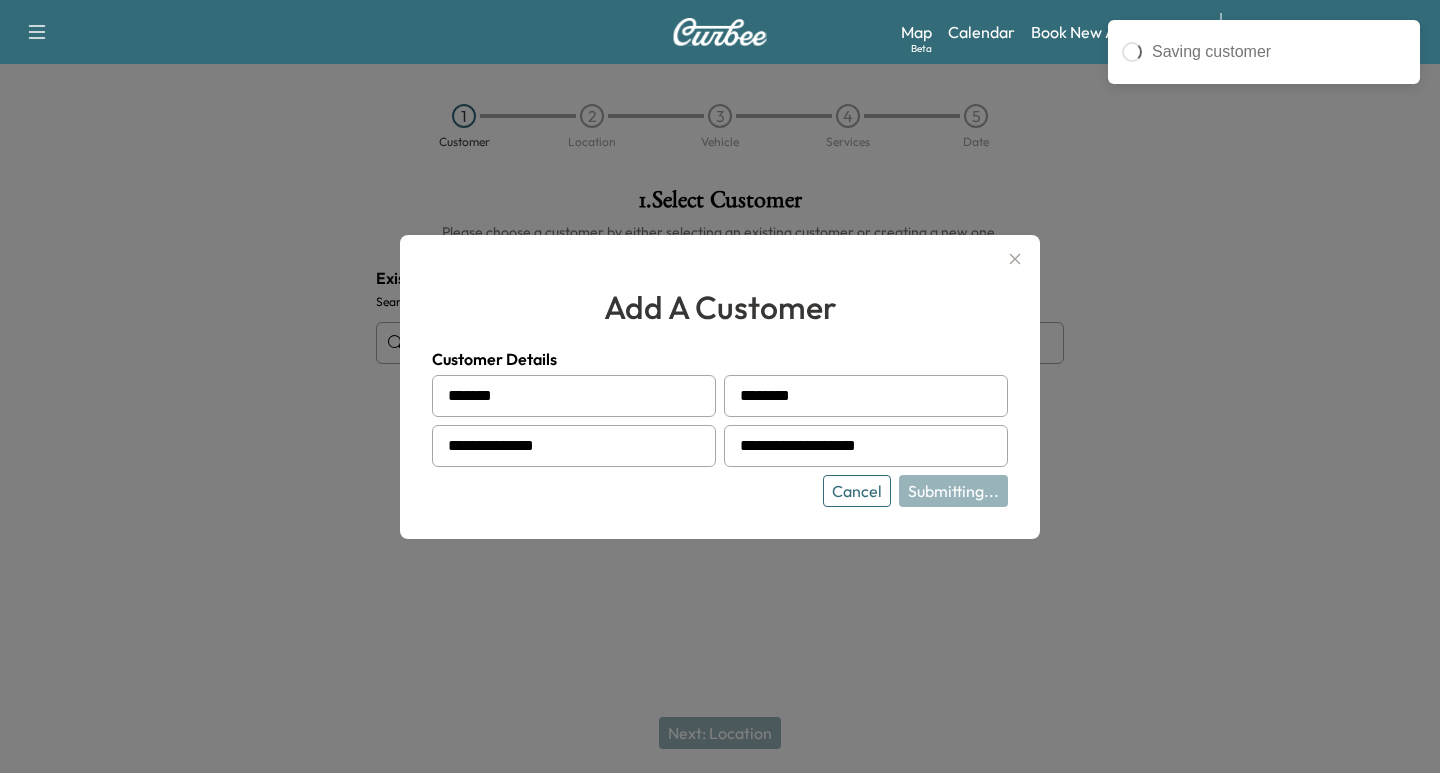 type on "**********" 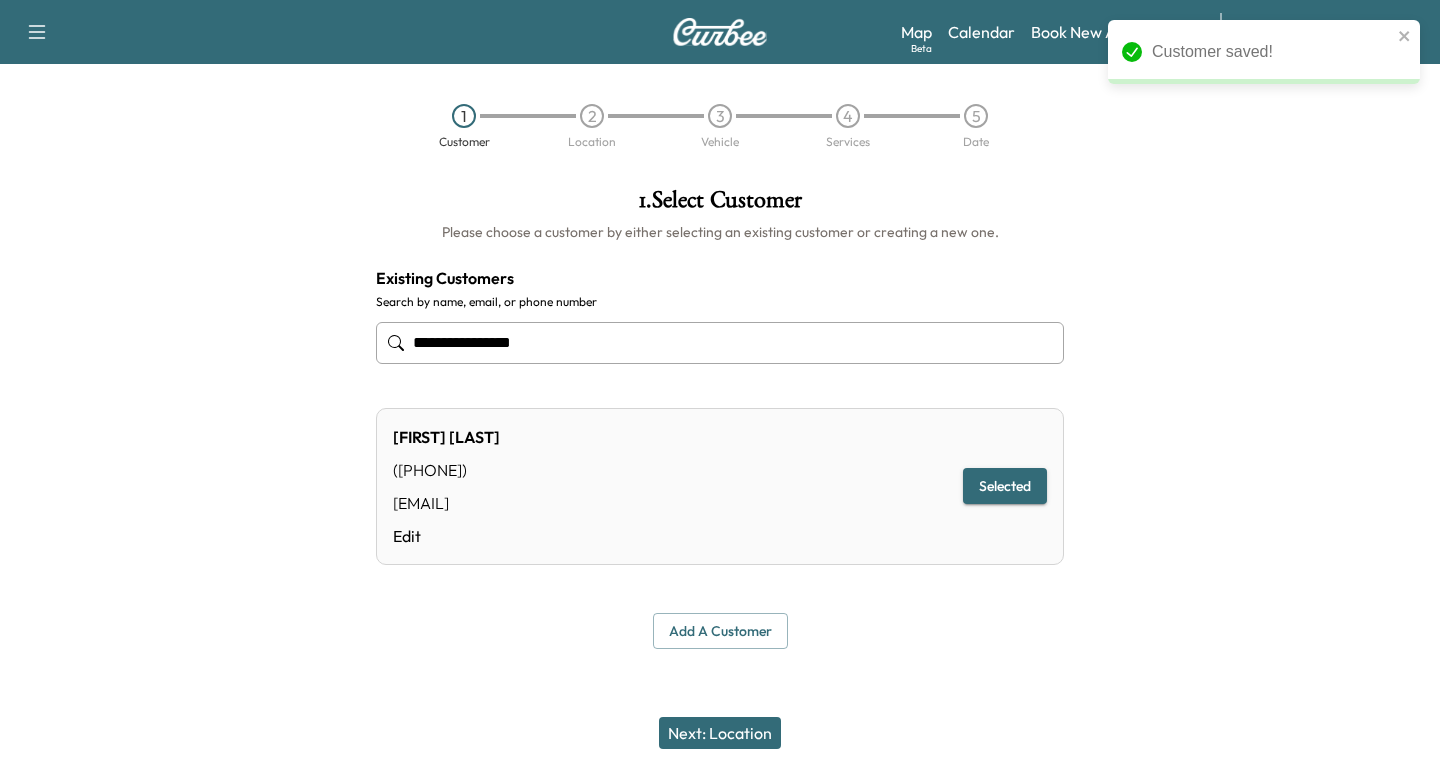 click on "Next: Location" at bounding box center [720, 733] 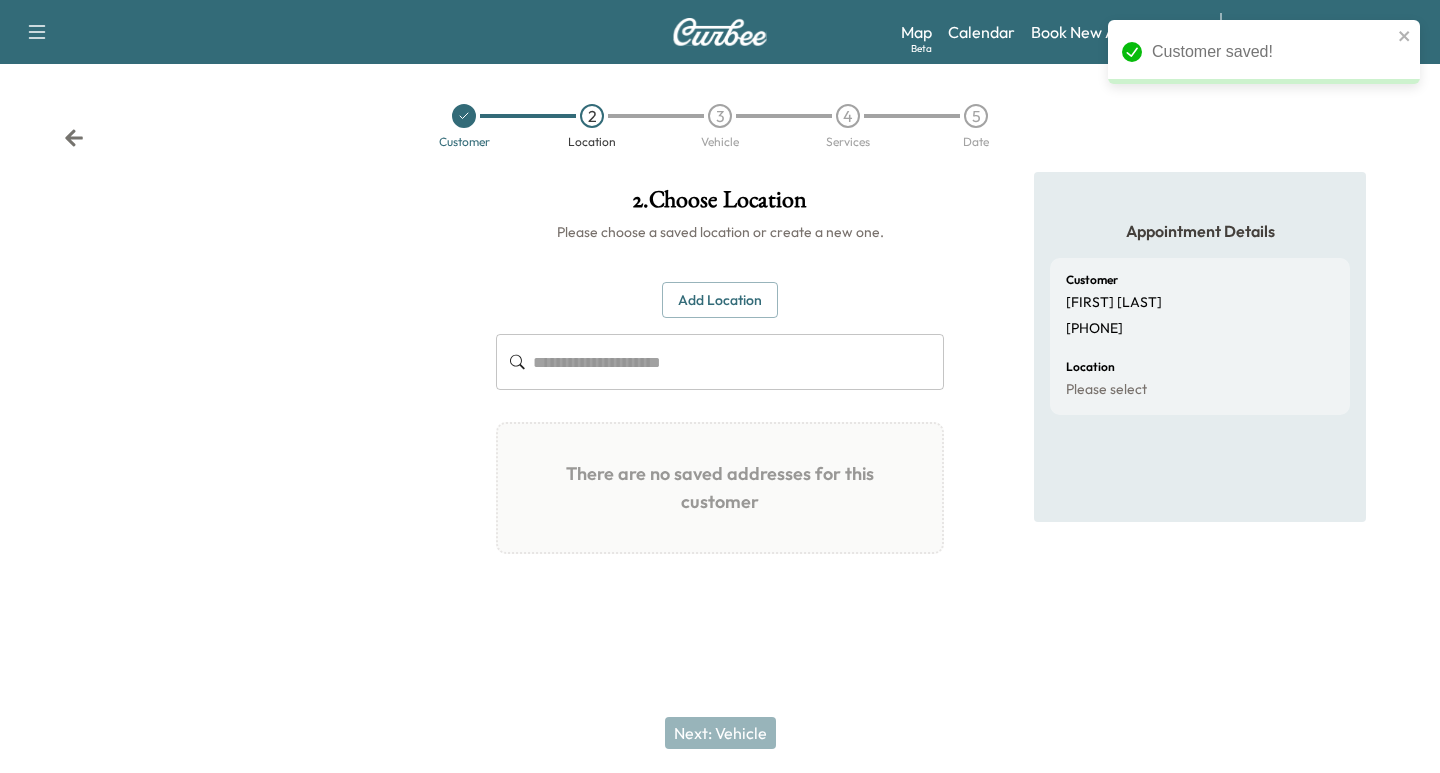 click on "Add Location" at bounding box center [720, 300] 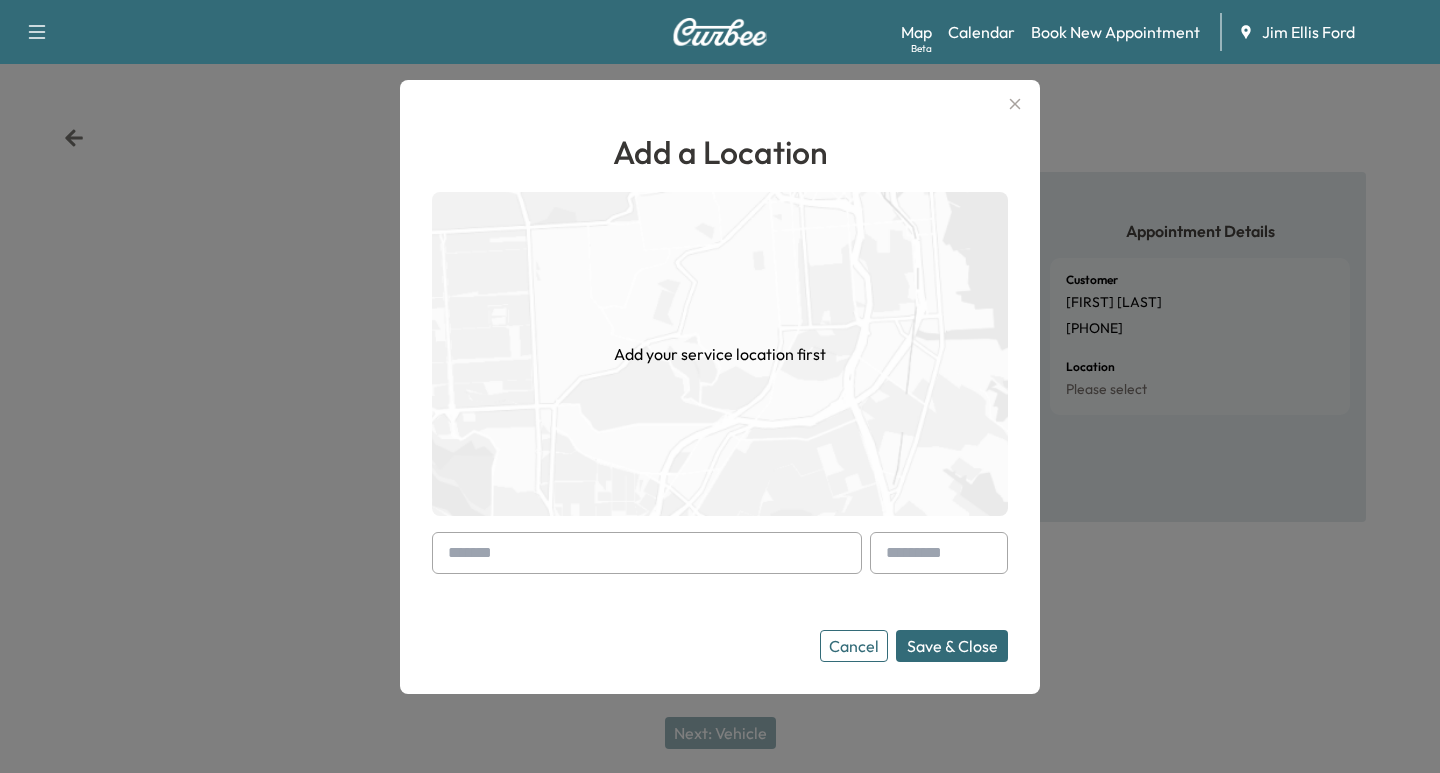click at bounding box center [647, 553] 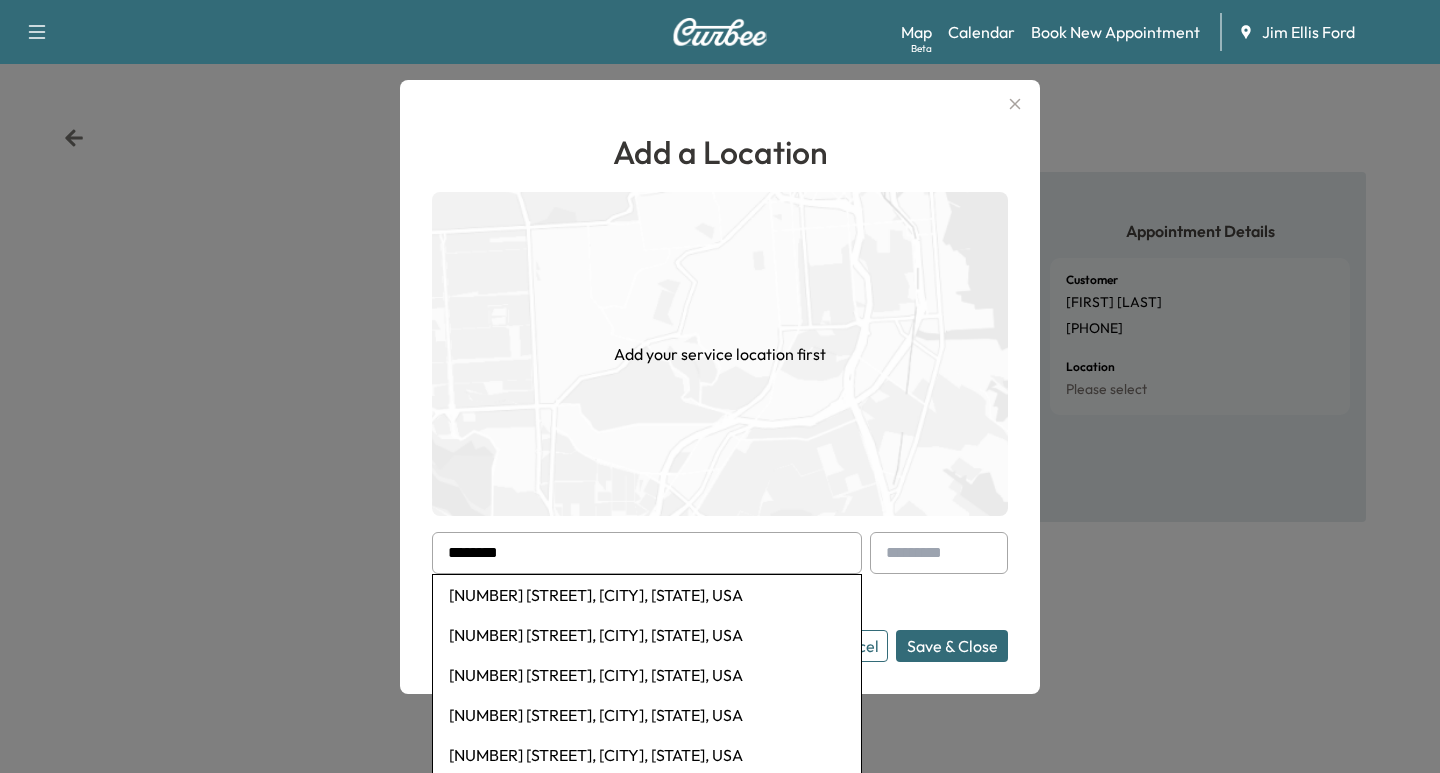 click on "[NUMBER] [STREET], [CITY], [STATE], USA" at bounding box center [647, 635] 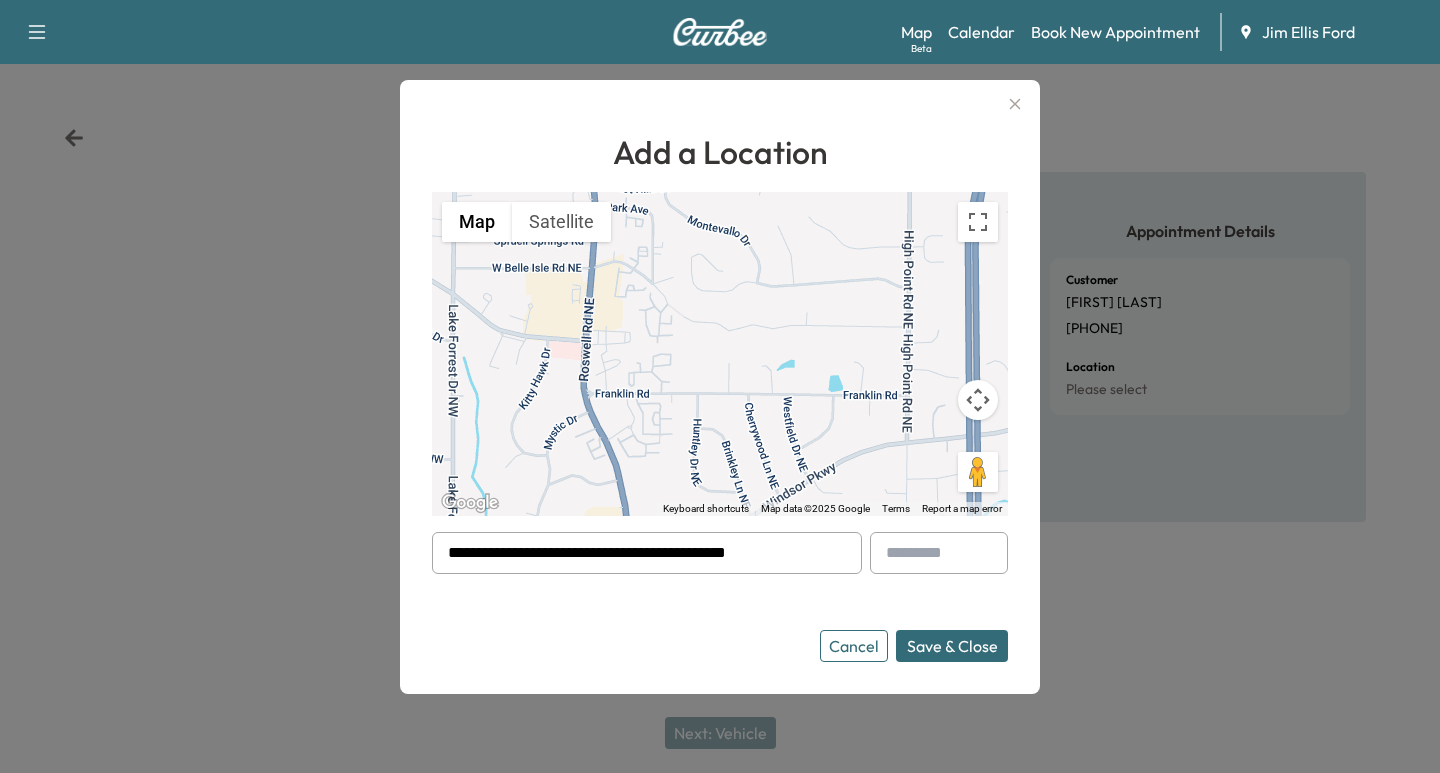click on "Save & Close" at bounding box center [952, 646] 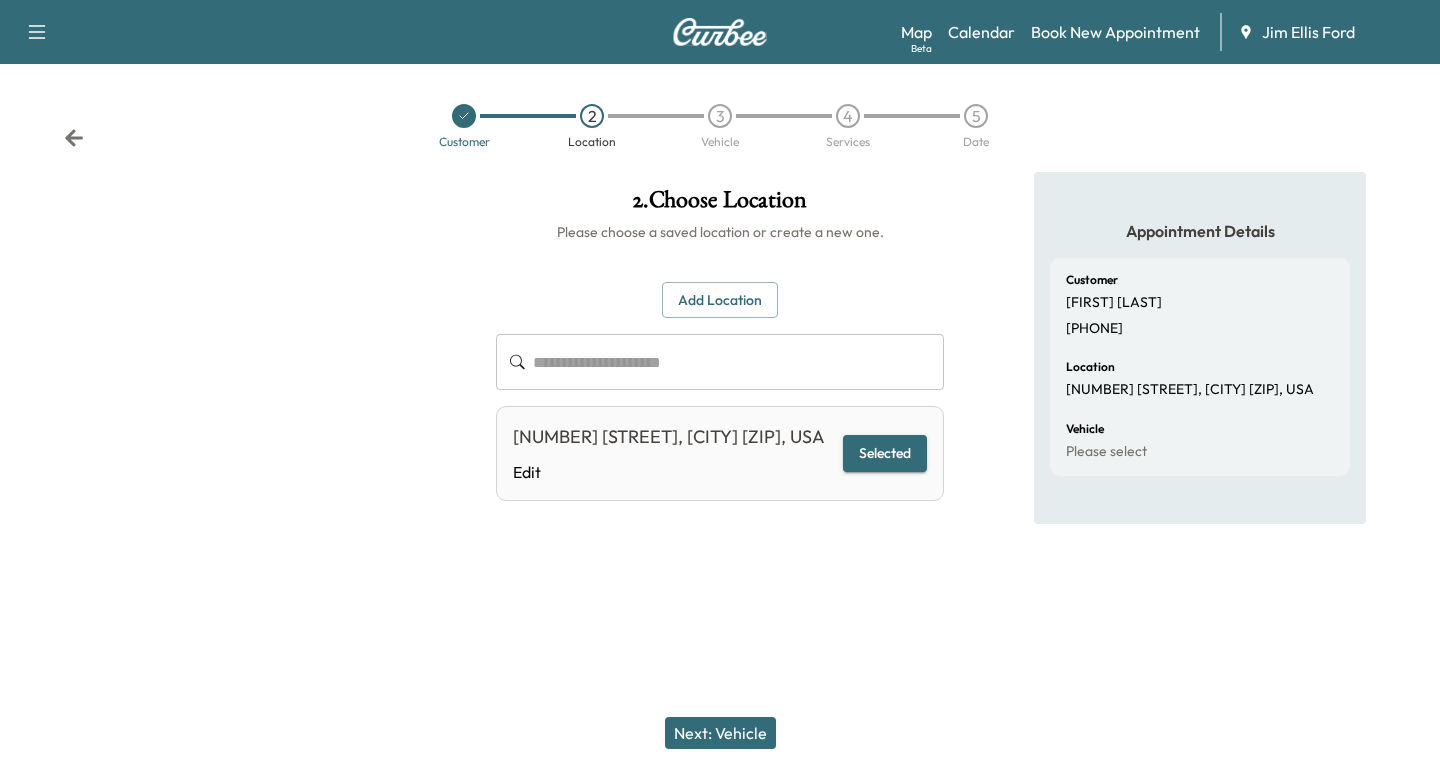click on "Next: Vehicle" at bounding box center [720, 733] 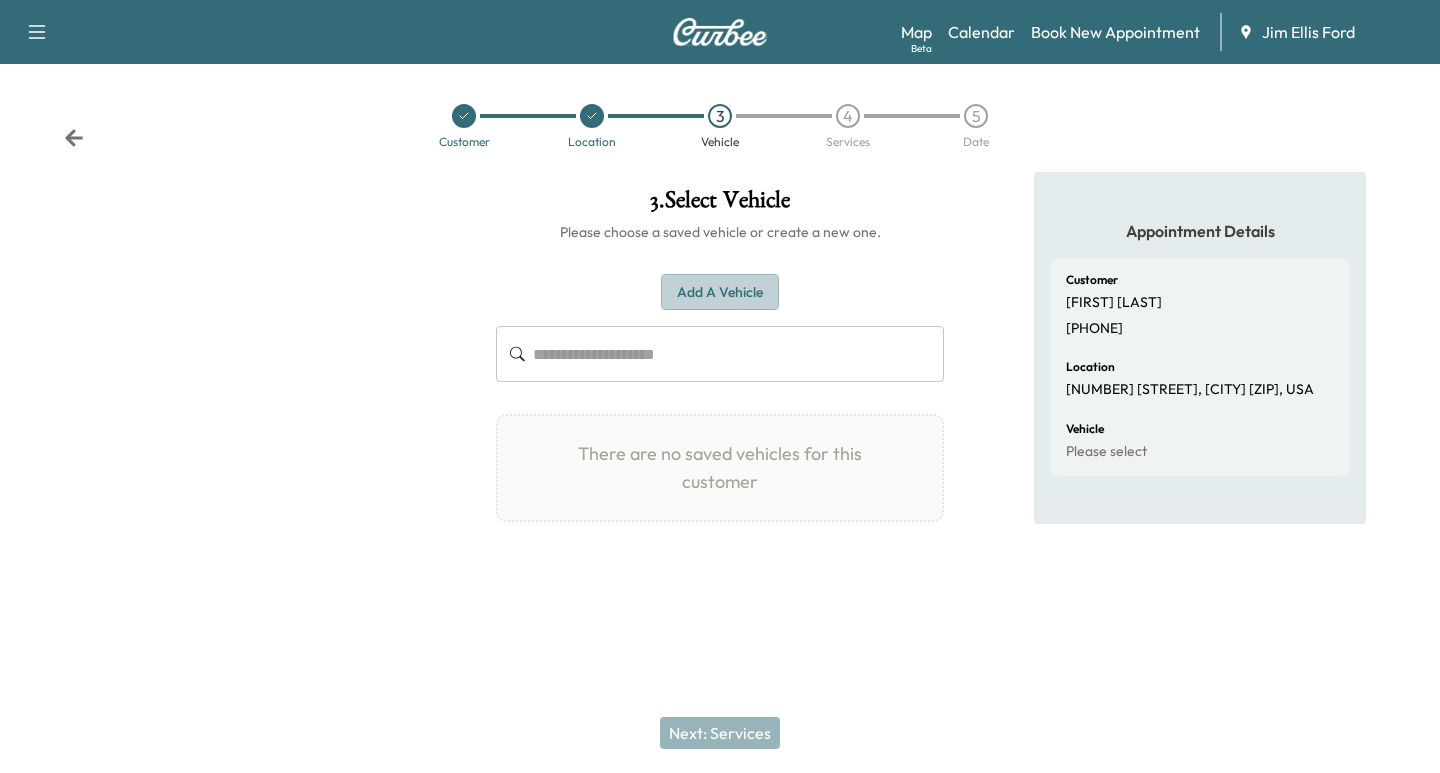 click on "Add a Vehicle" at bounding box center (720, 292) 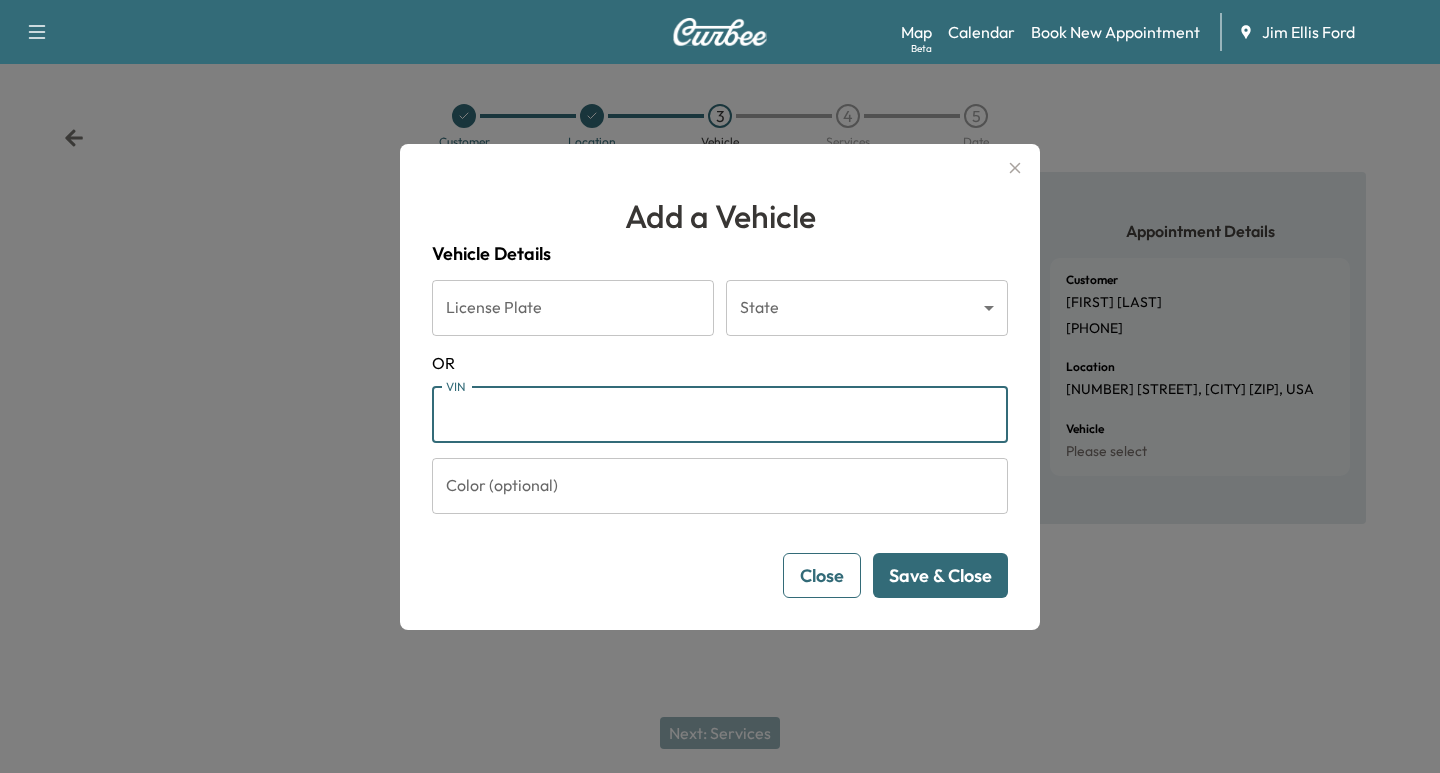 paste on "**********" 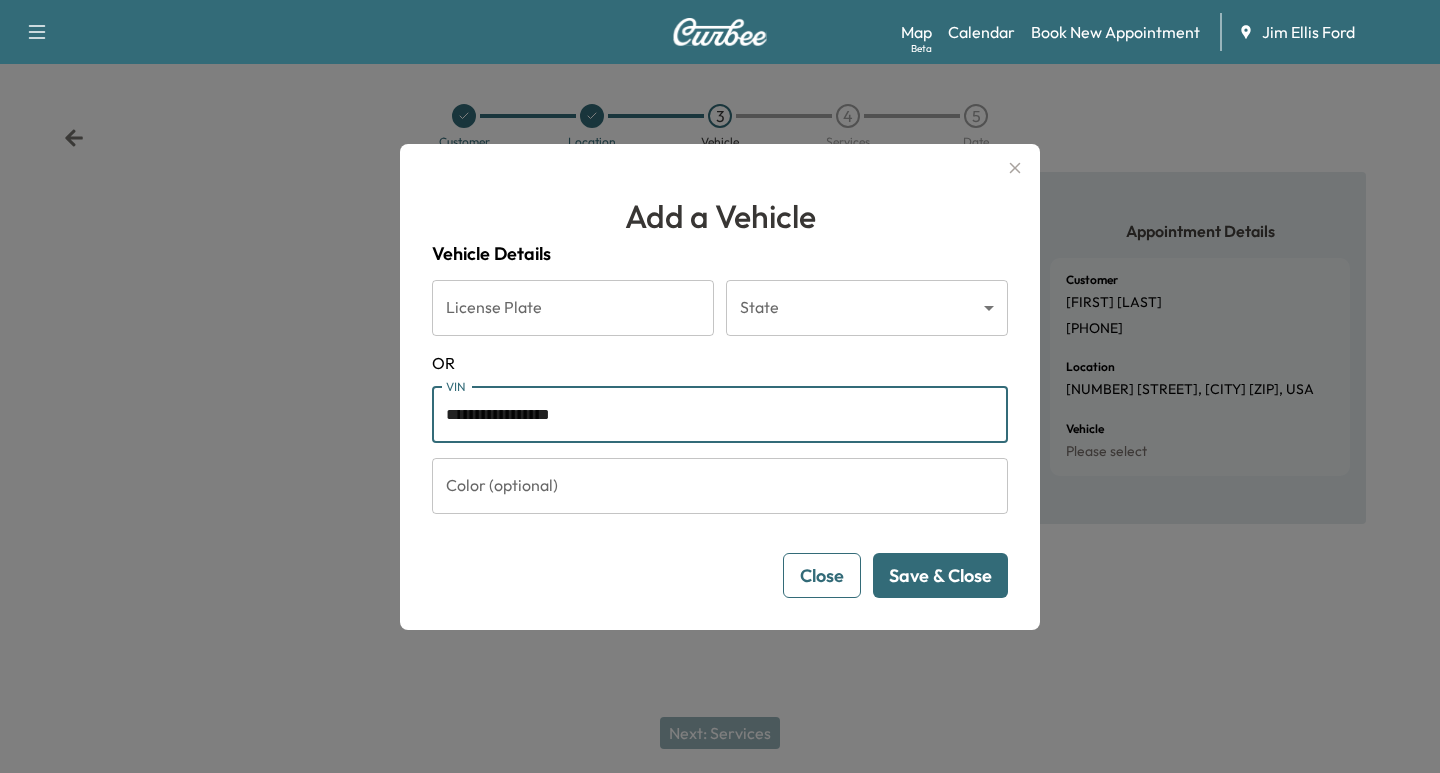 type on "**********" 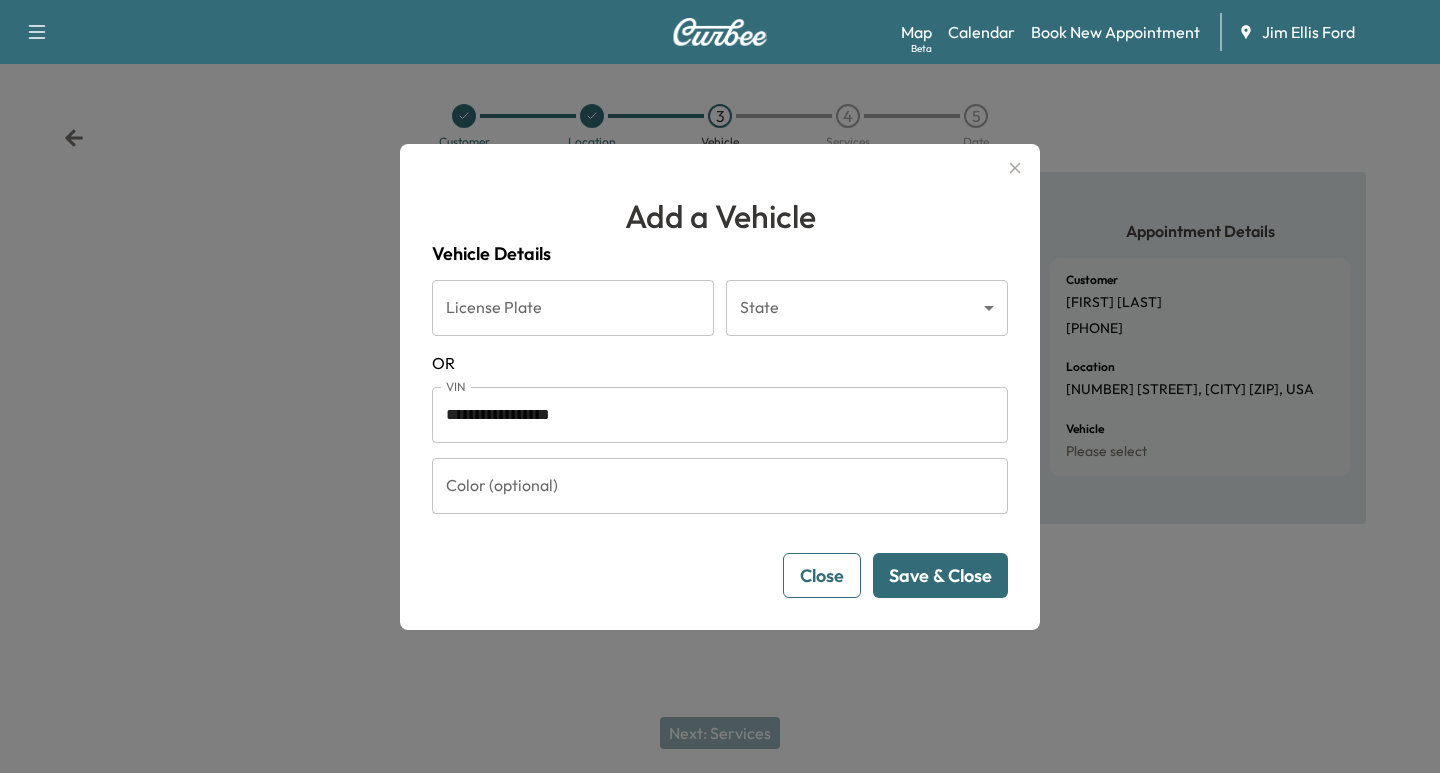 click on "Save & Close" at bounding box center [940, 575] 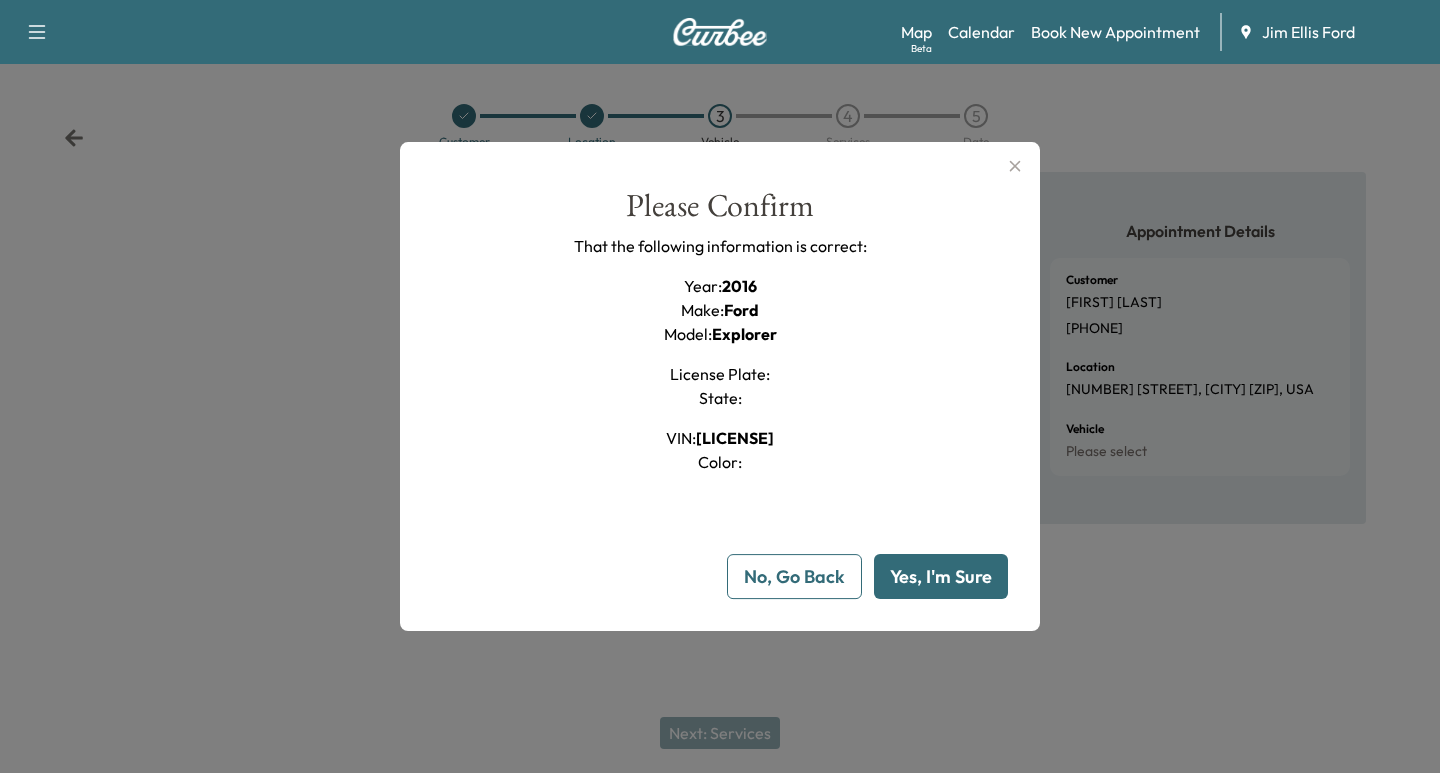 click on "Yes, I'm Sure" at bounding box center (941, 576) 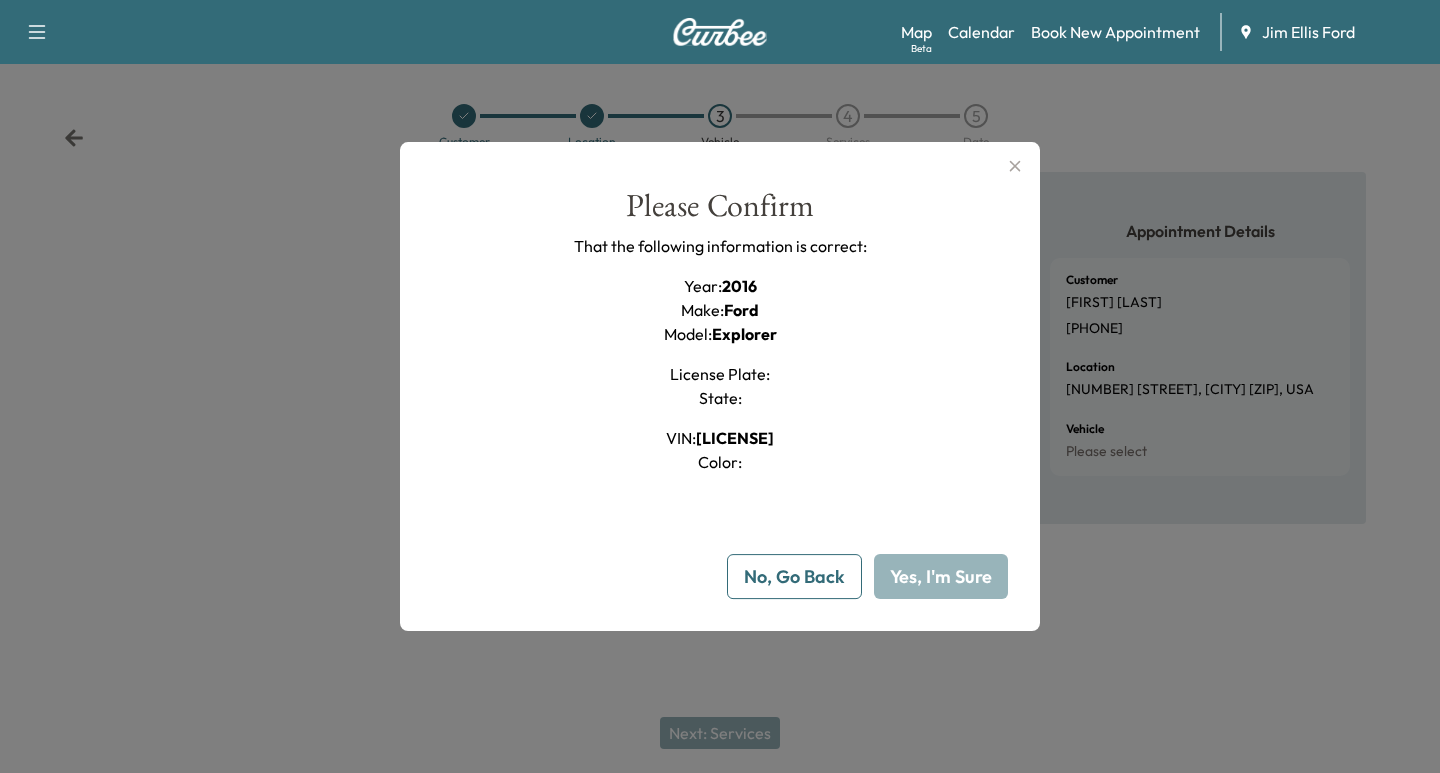 type 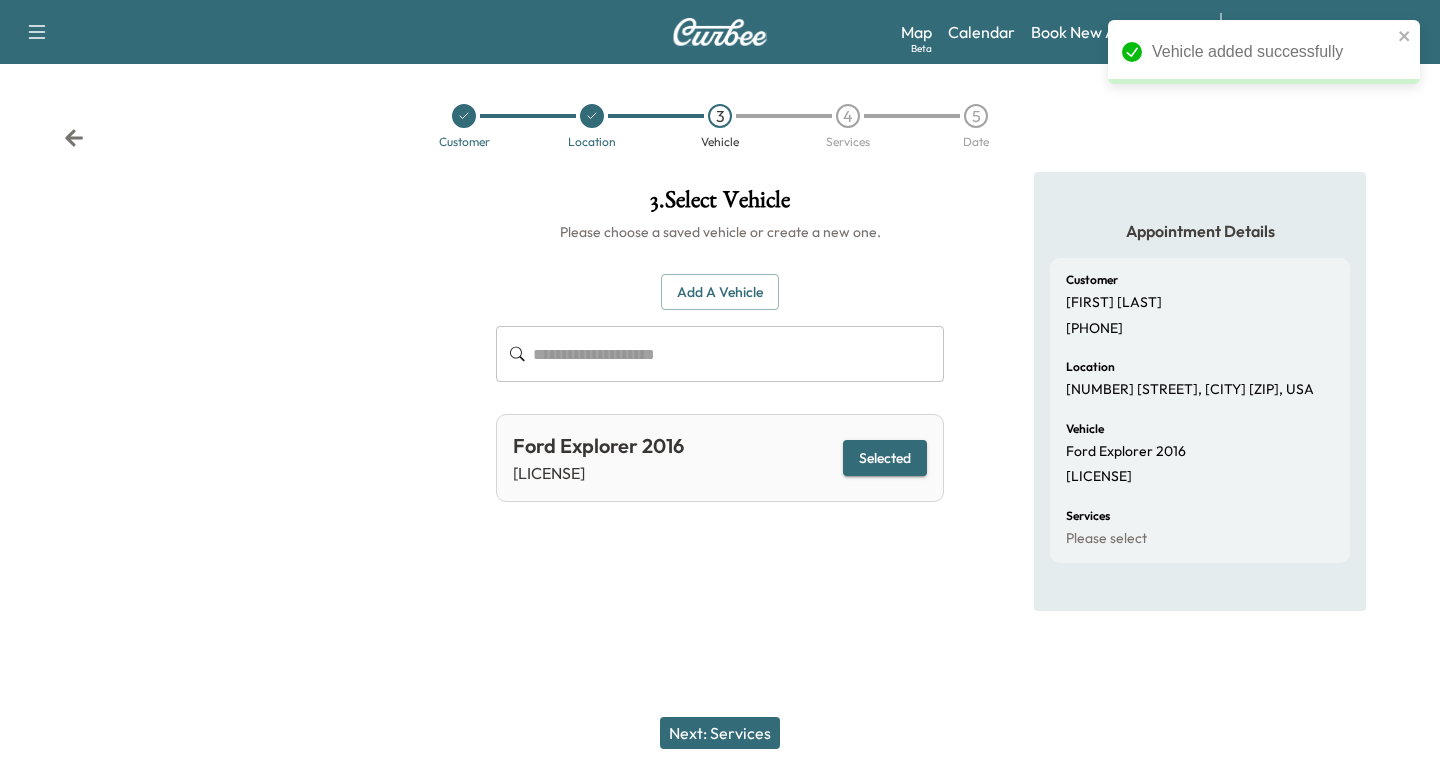 click on "Next: Services" at bounding box center (720, 733) 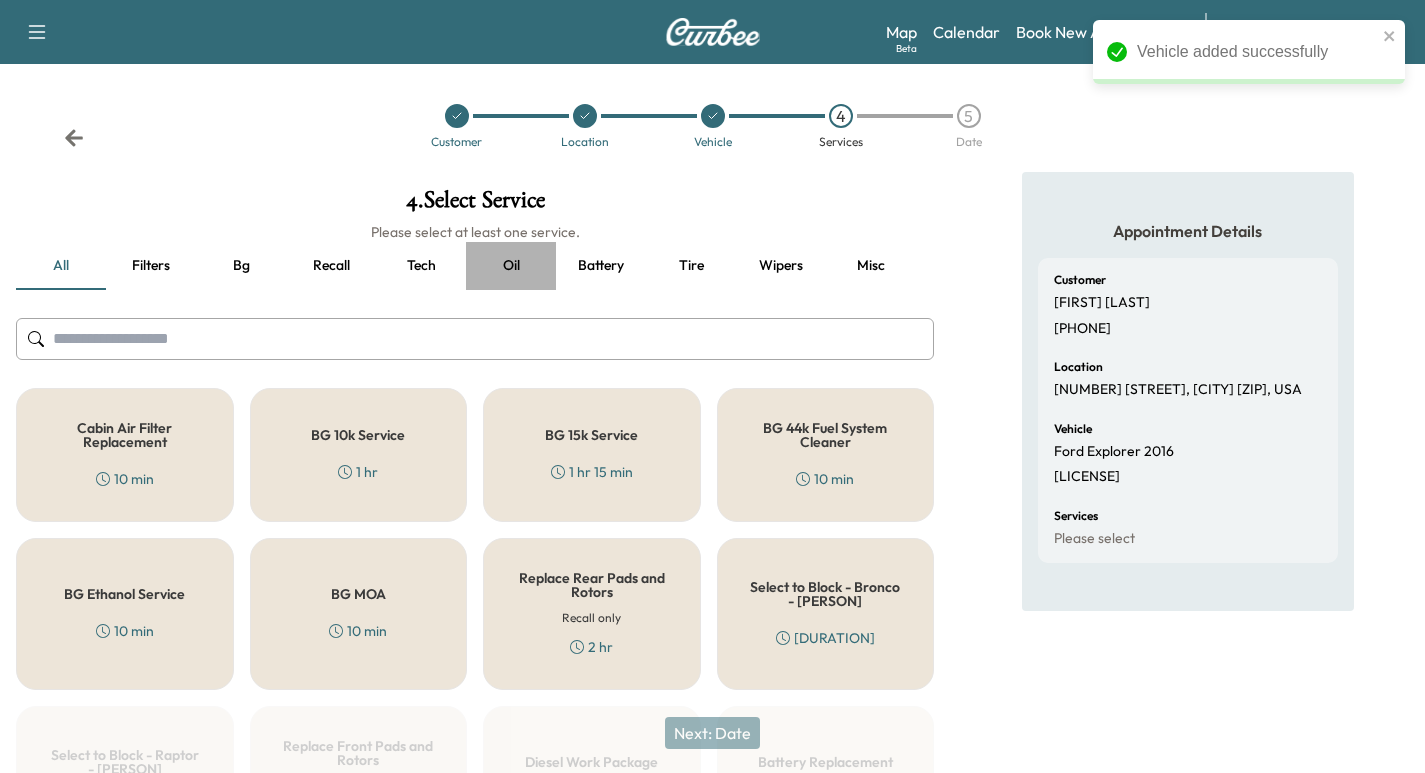 click on "Oil" at bounding box center [511, 266] 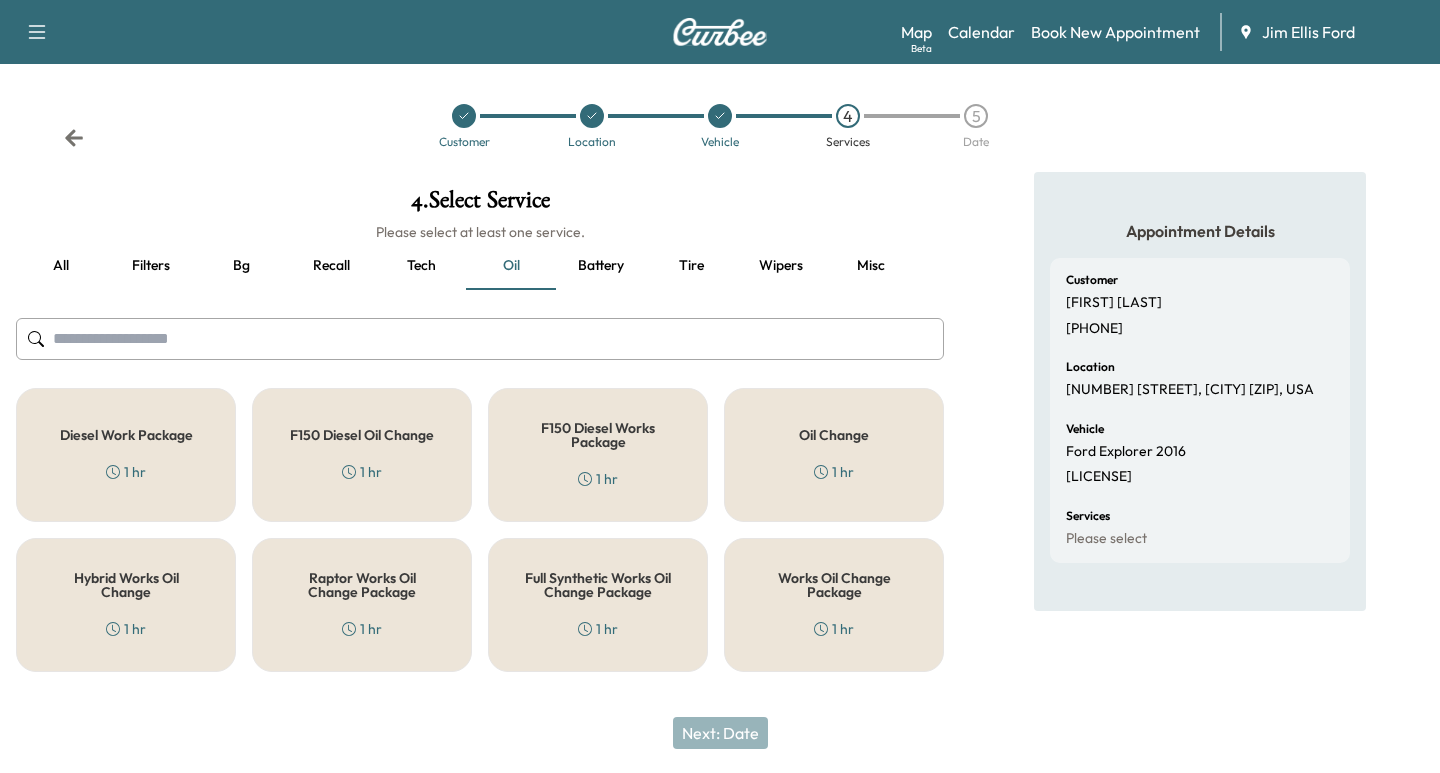 click on "Works Oil Change Package 1 hr" at bounding box center (834, 605) 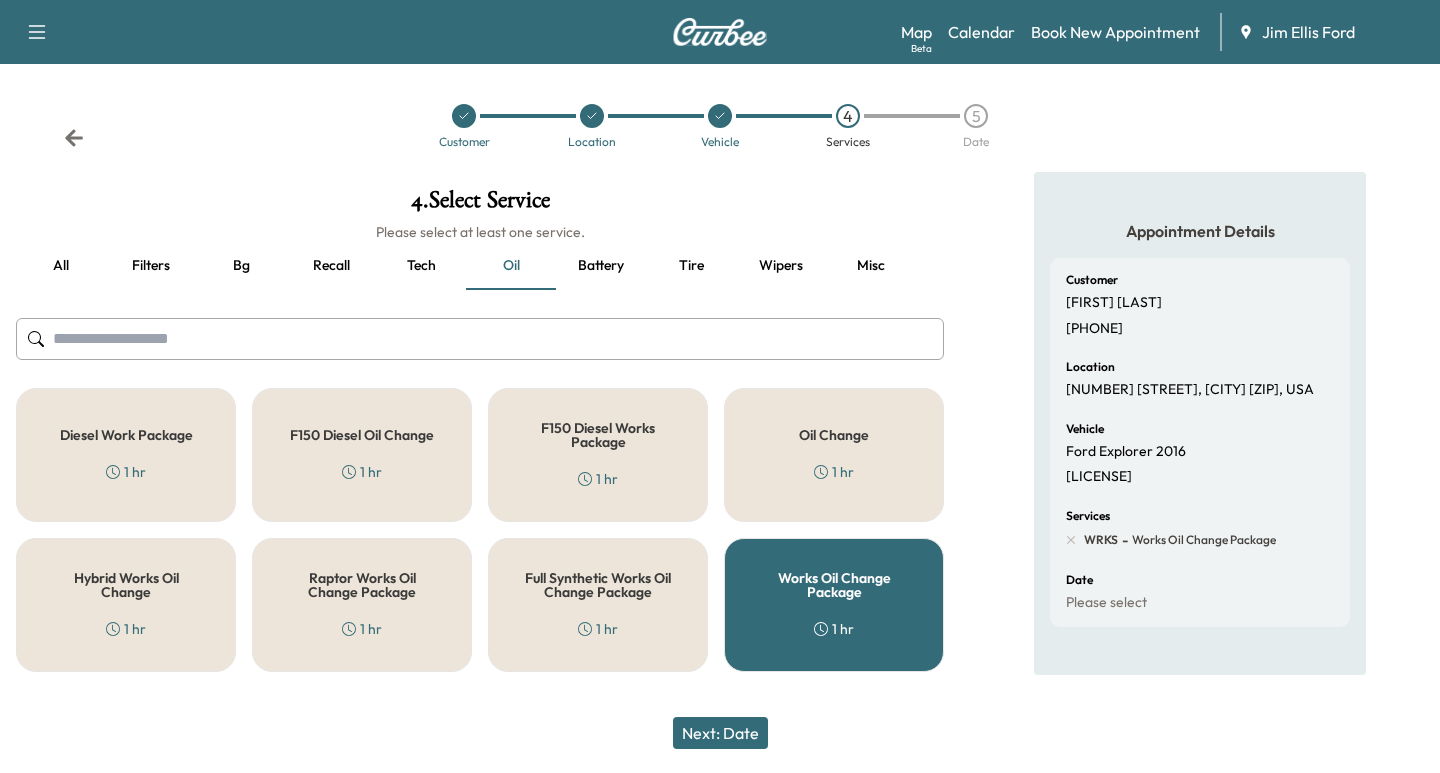 click on "Next: Date" at bounding box center (720, 733) 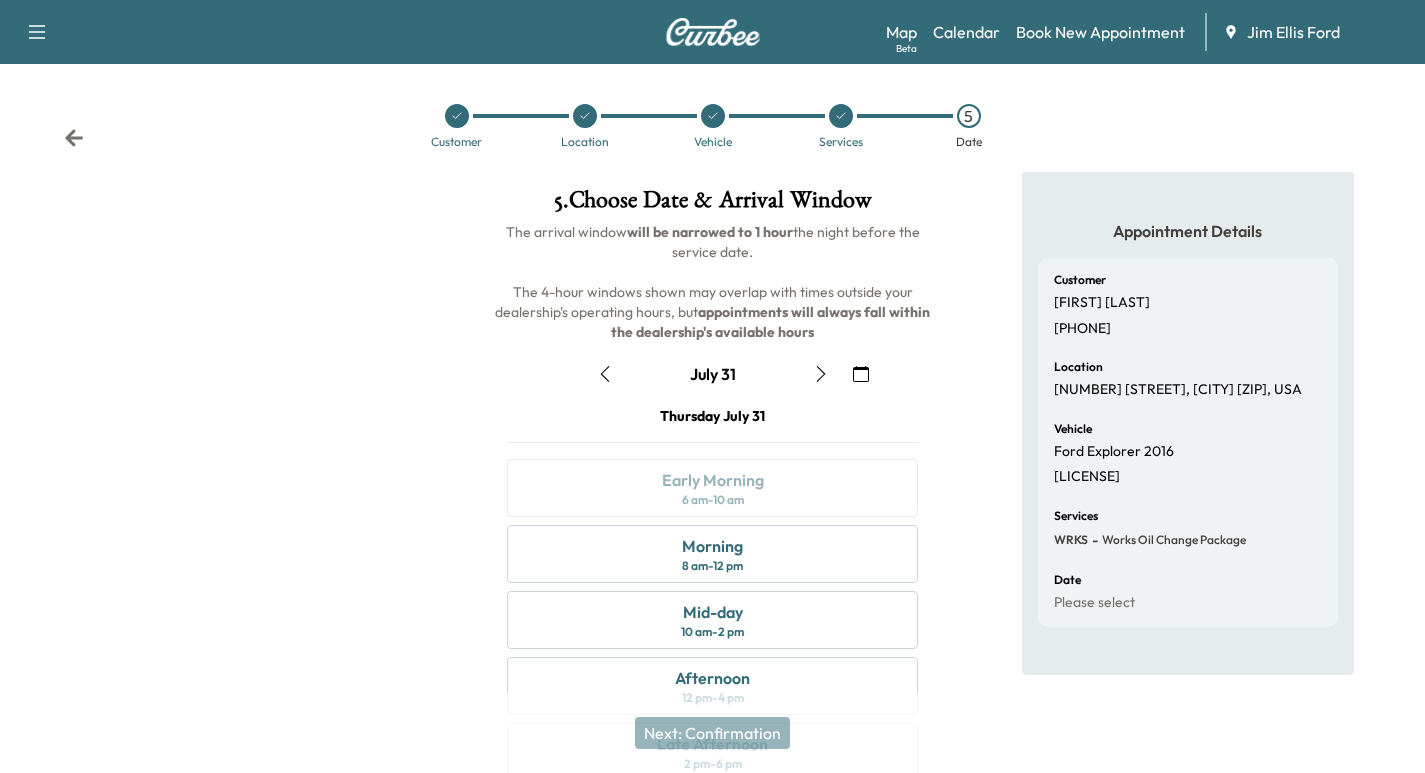 click 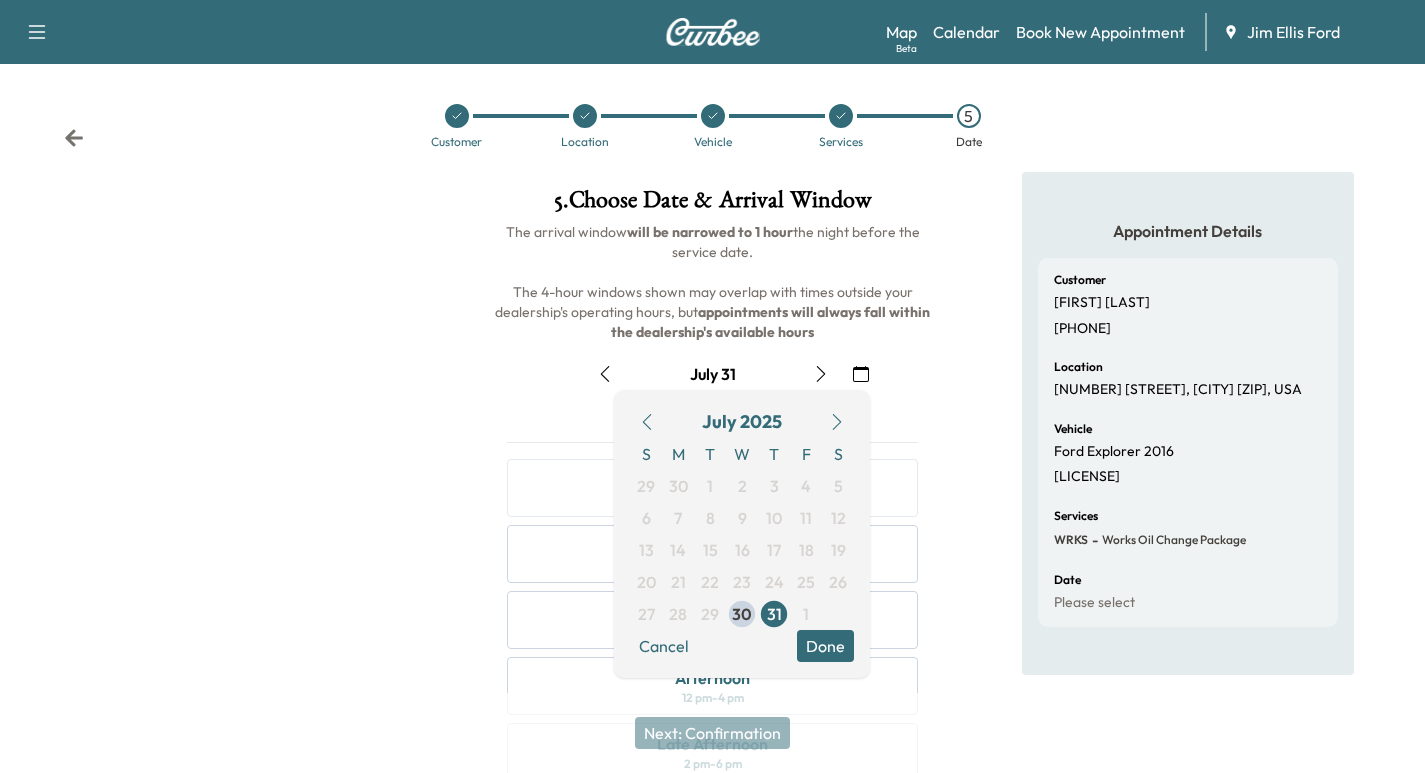 click 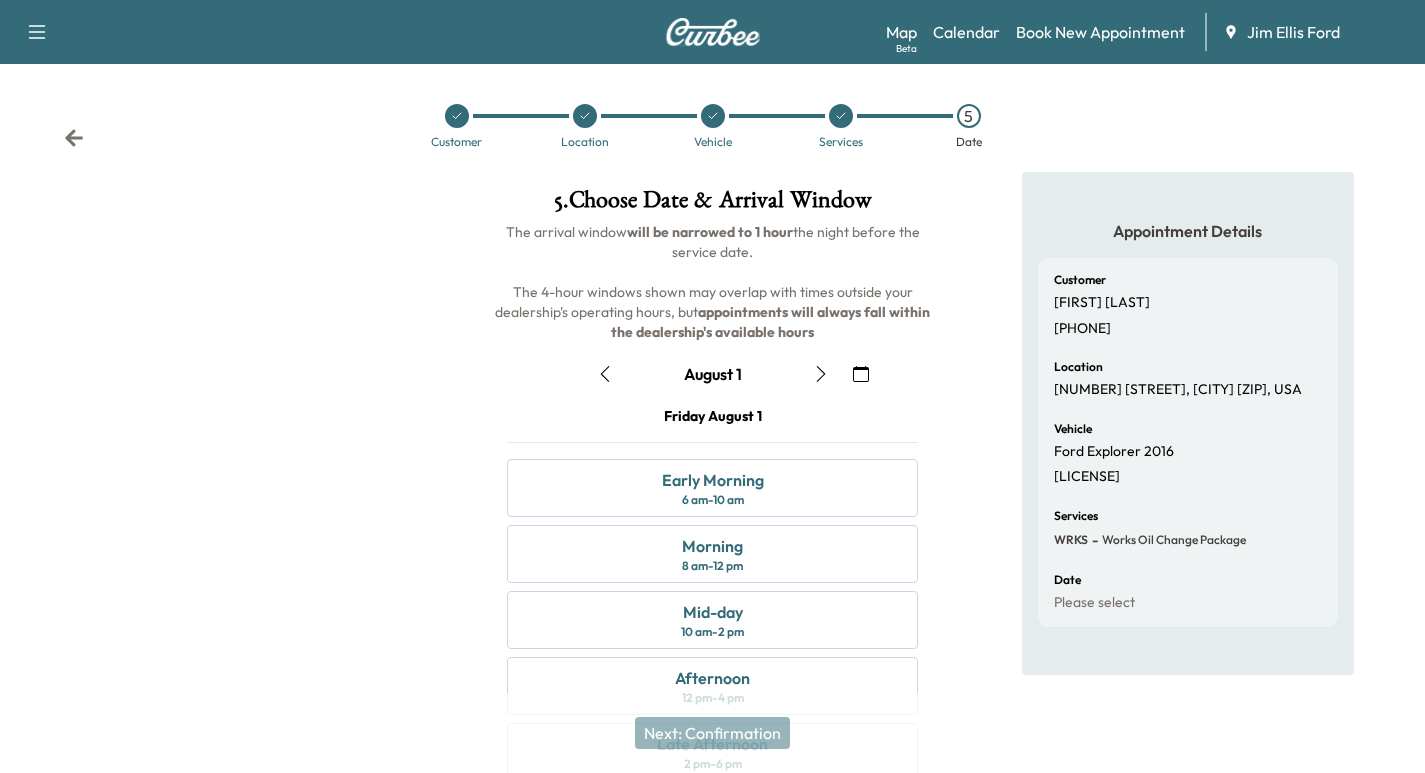 click 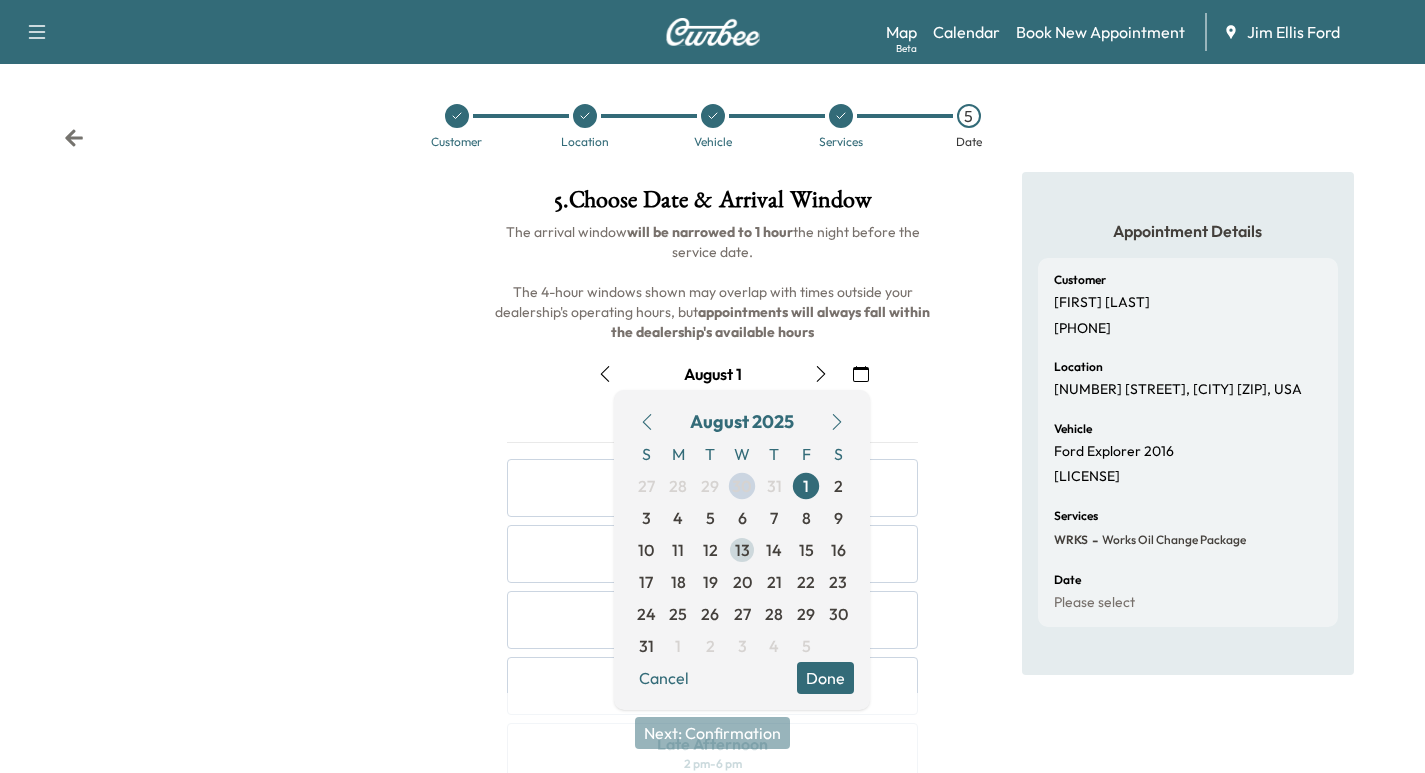 click on "13" at bounding box center (742, 550) 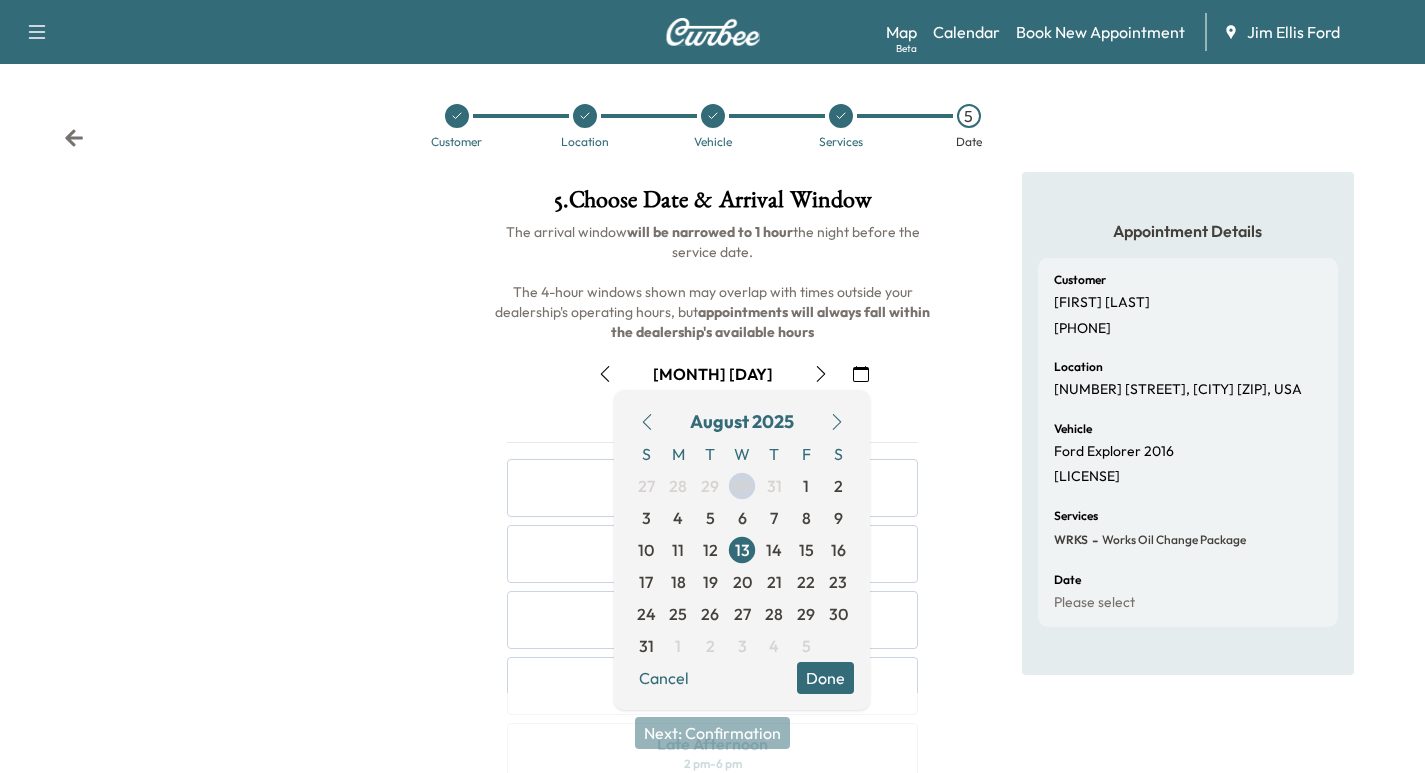 click 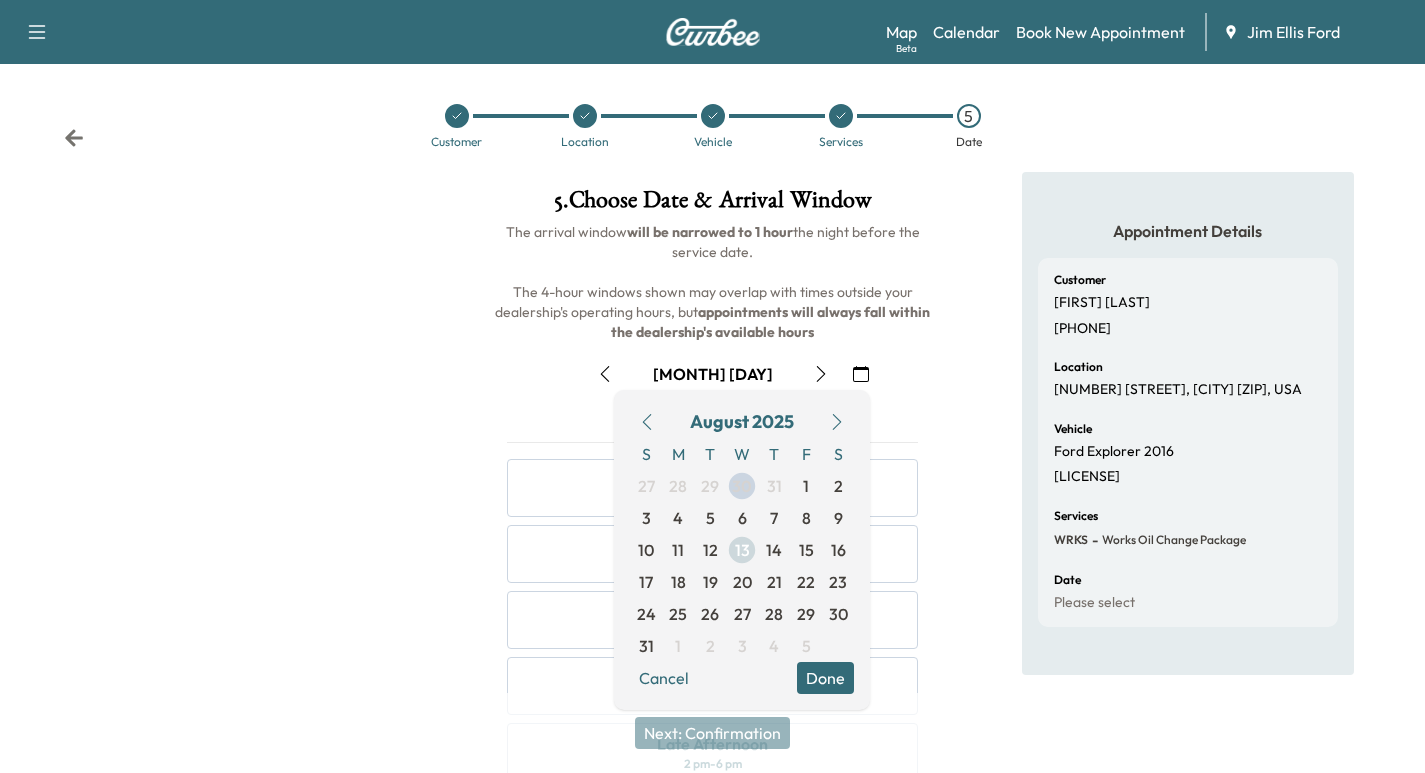 click on "13" at bounding box center [742, 550] 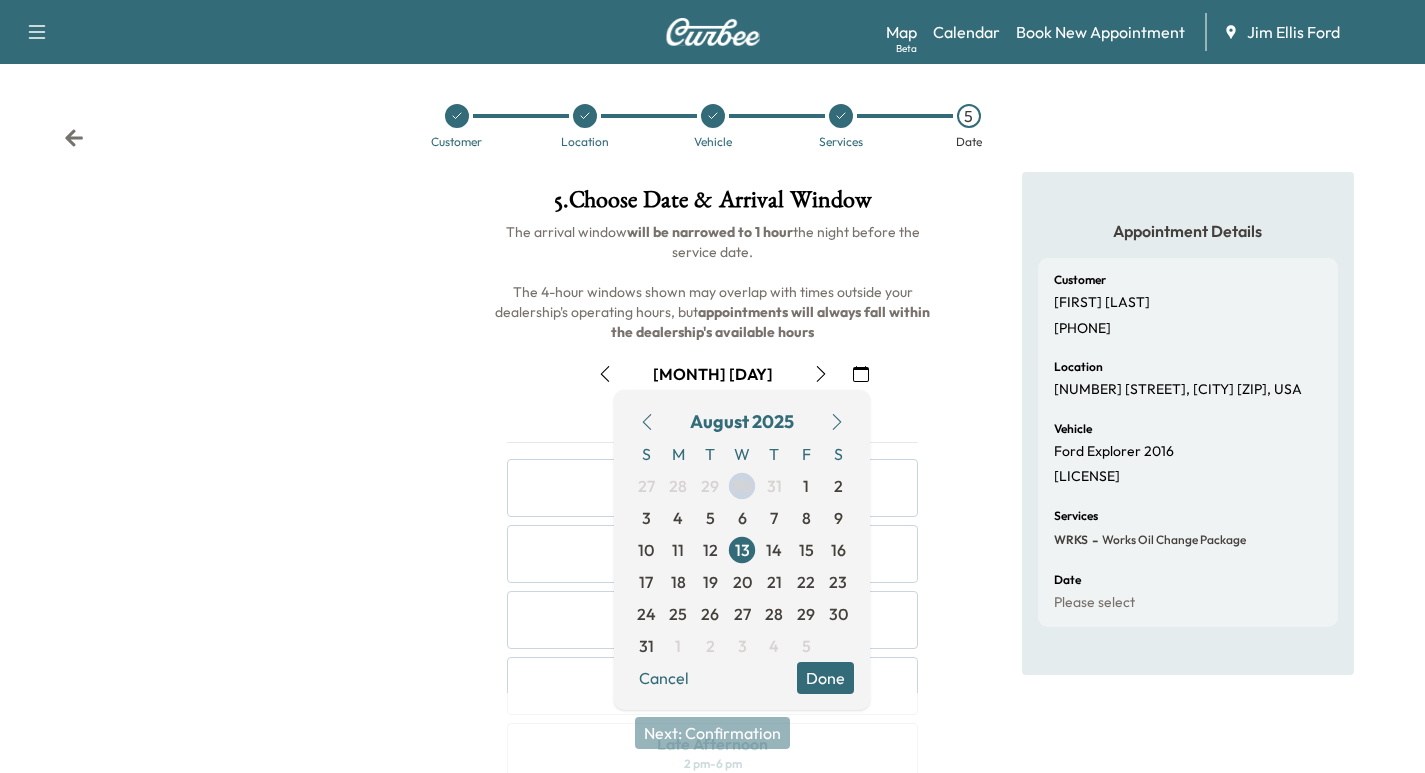 click on "Done" at bounding box center (825, 678) 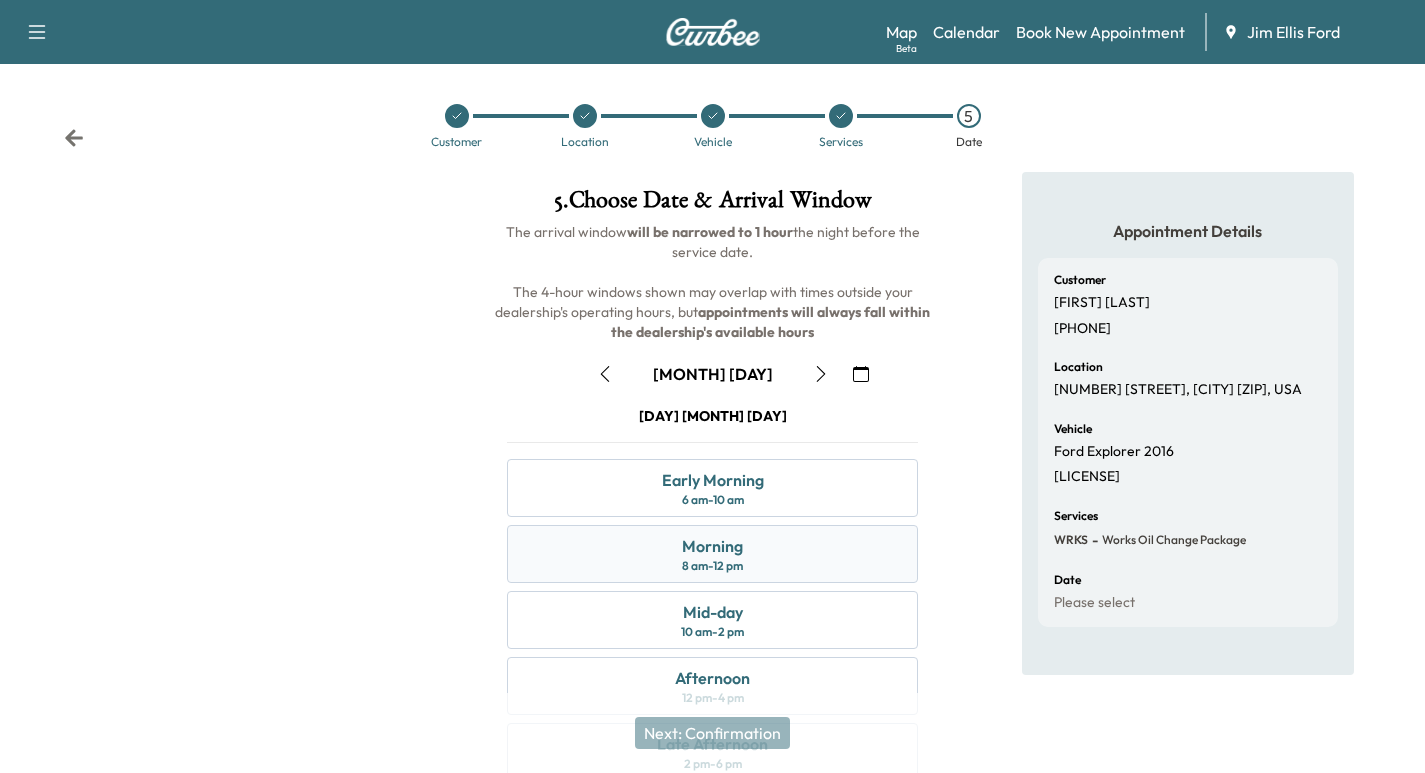 click on "Morning 8 am  -  12 pm" at bounding box center [712, 554] 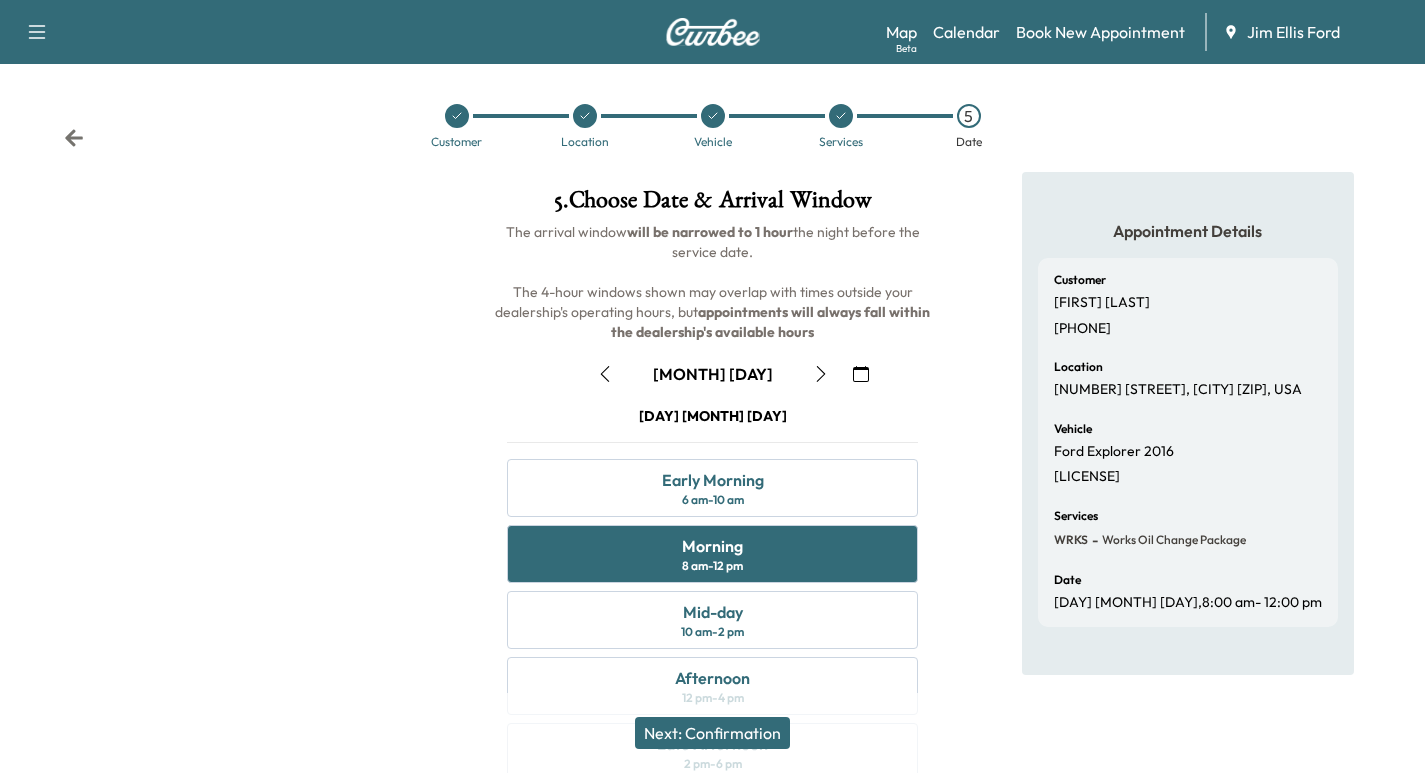 click on "Next: Confirmation" at bounding box center [712, 733] 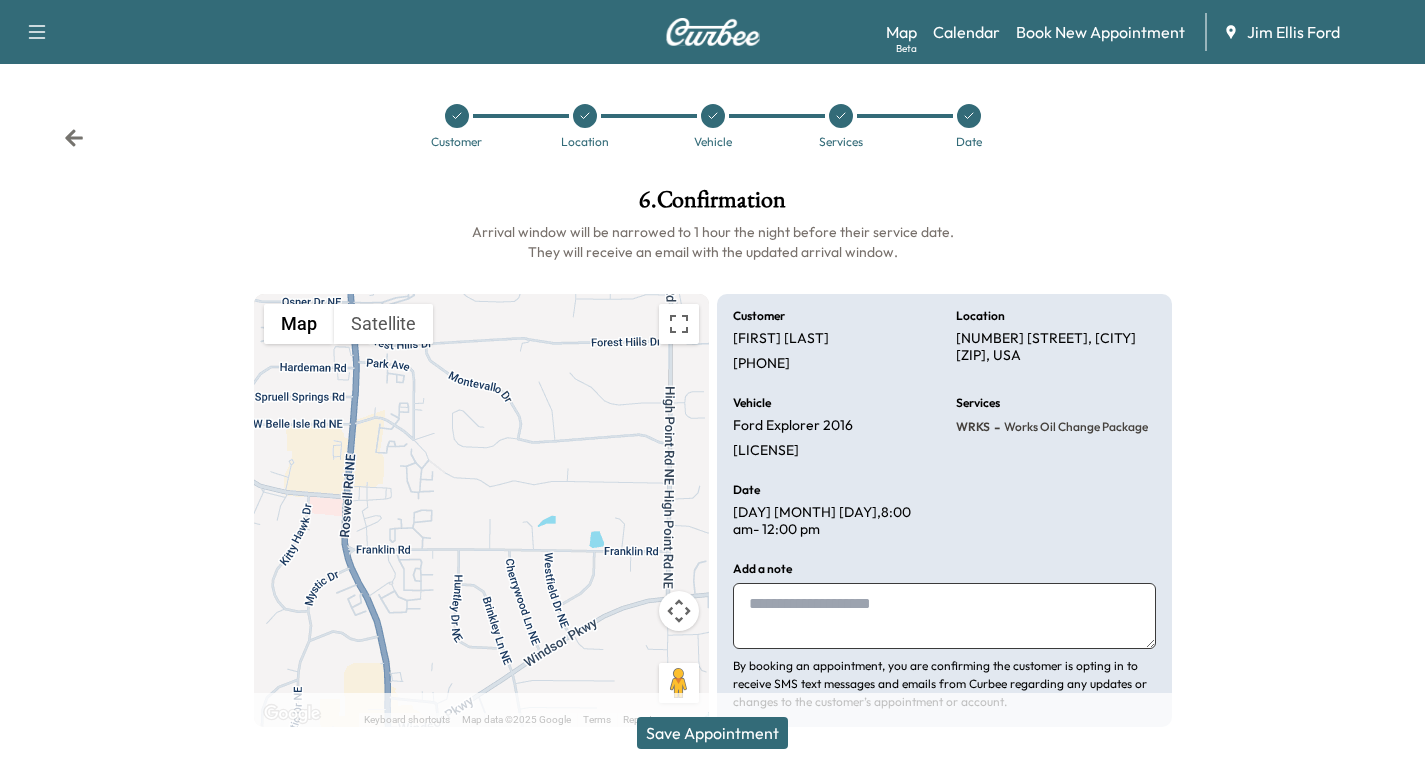 click on "Save Appointment" at bounding box center [712, 733] 